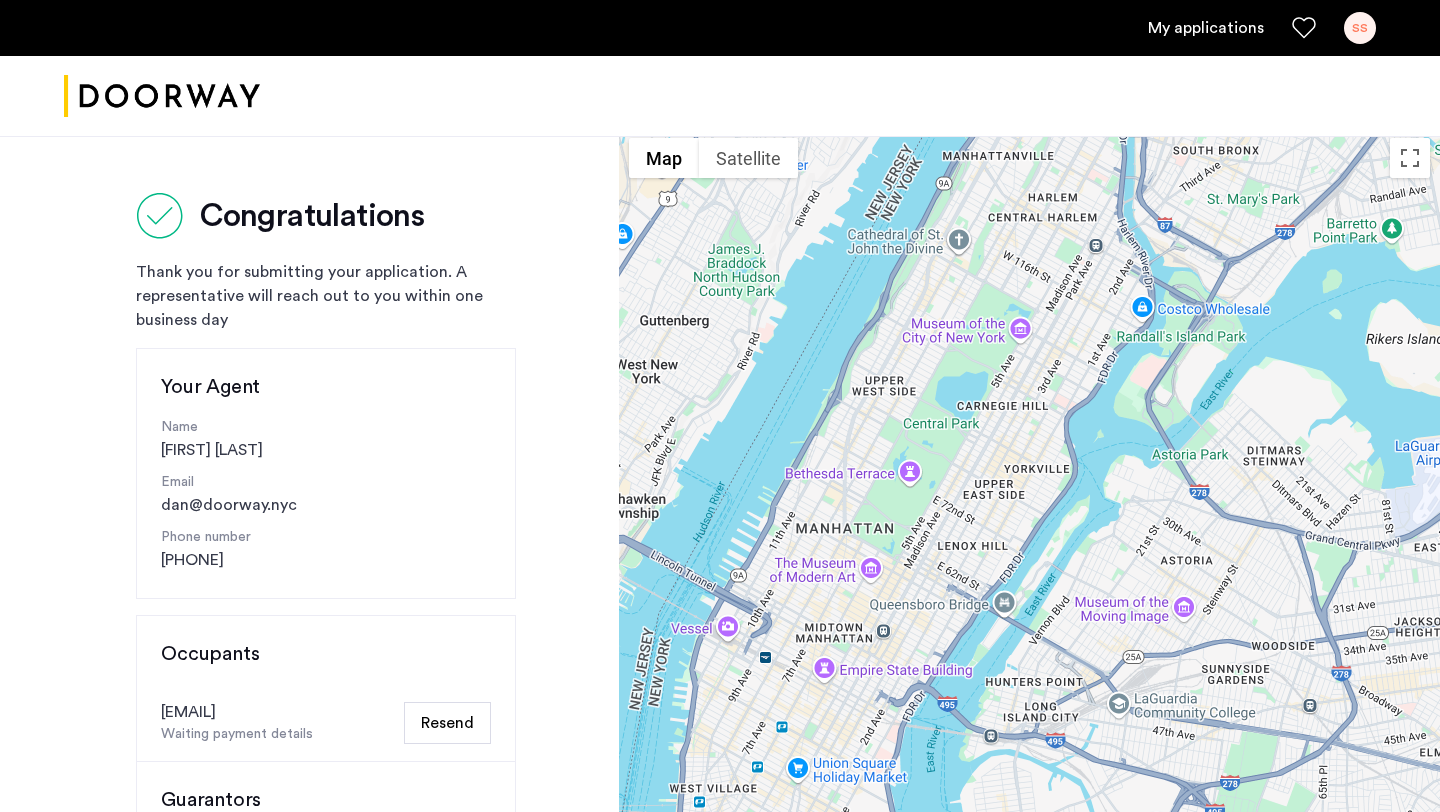 scroll, scrollTop: 416, scrollLeft: 0, axis: vertical 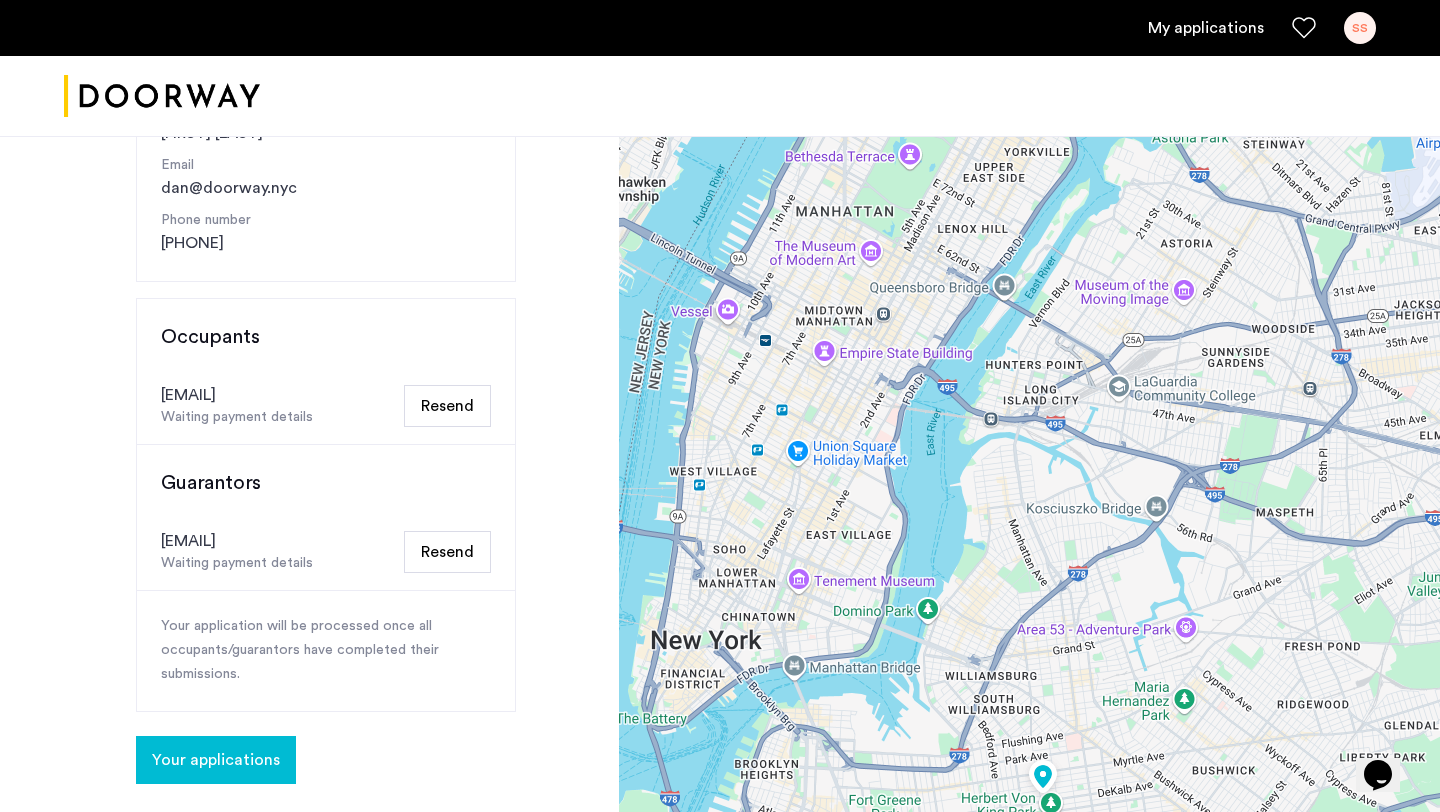 click on "Guarantors" 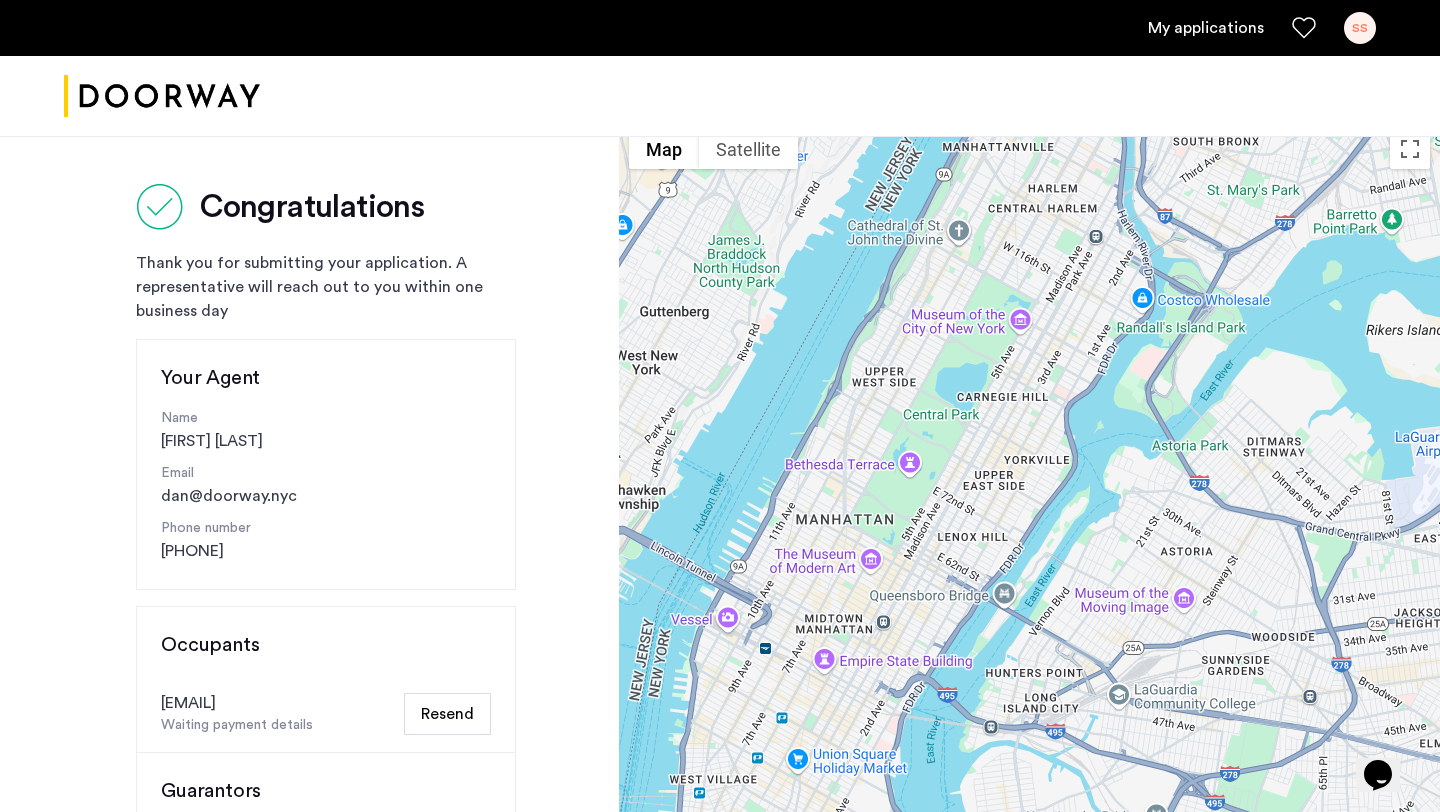 scroll, scrollTop: 0, scrollLeft: 0, axis: both 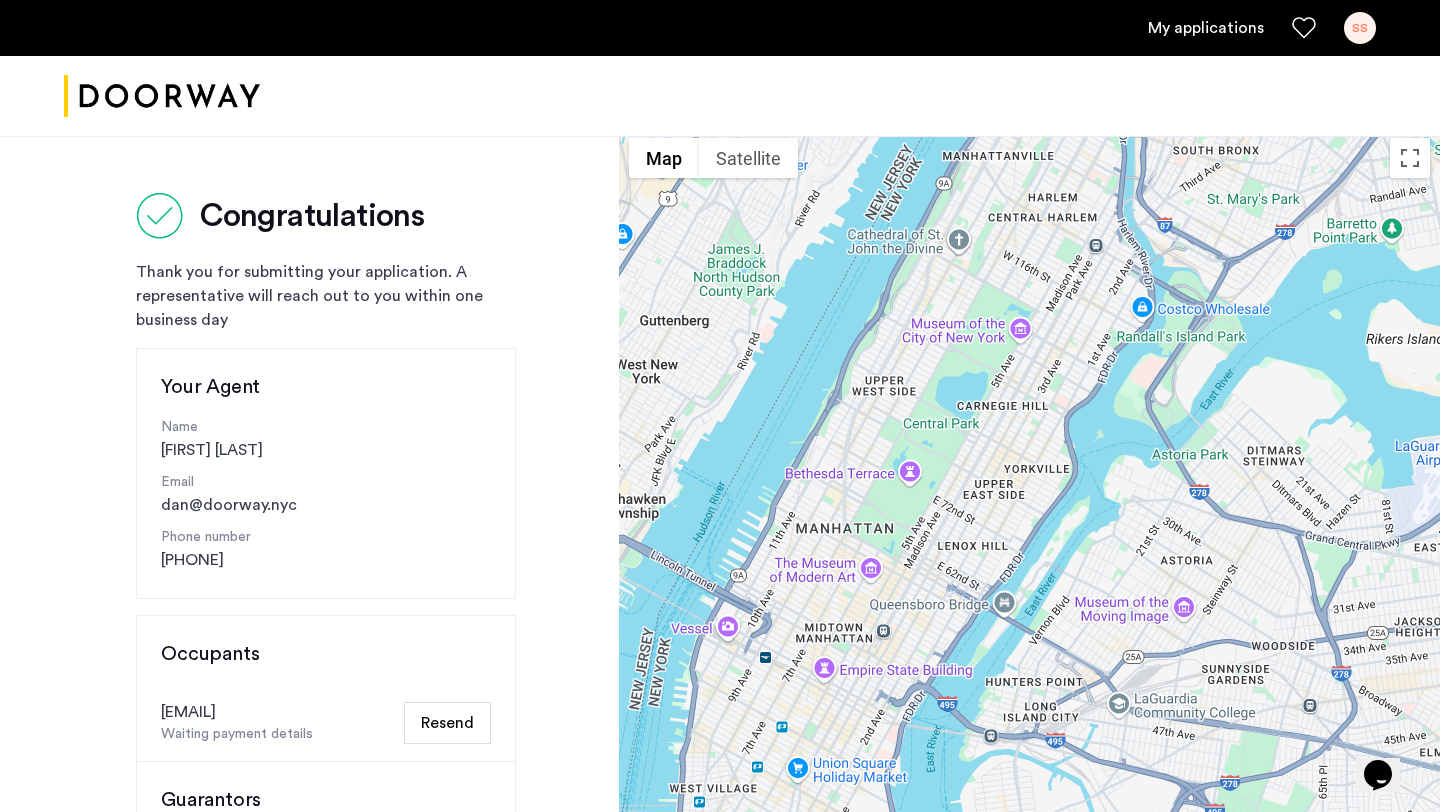 click on "My applications" at bounding box center (1206, 28) 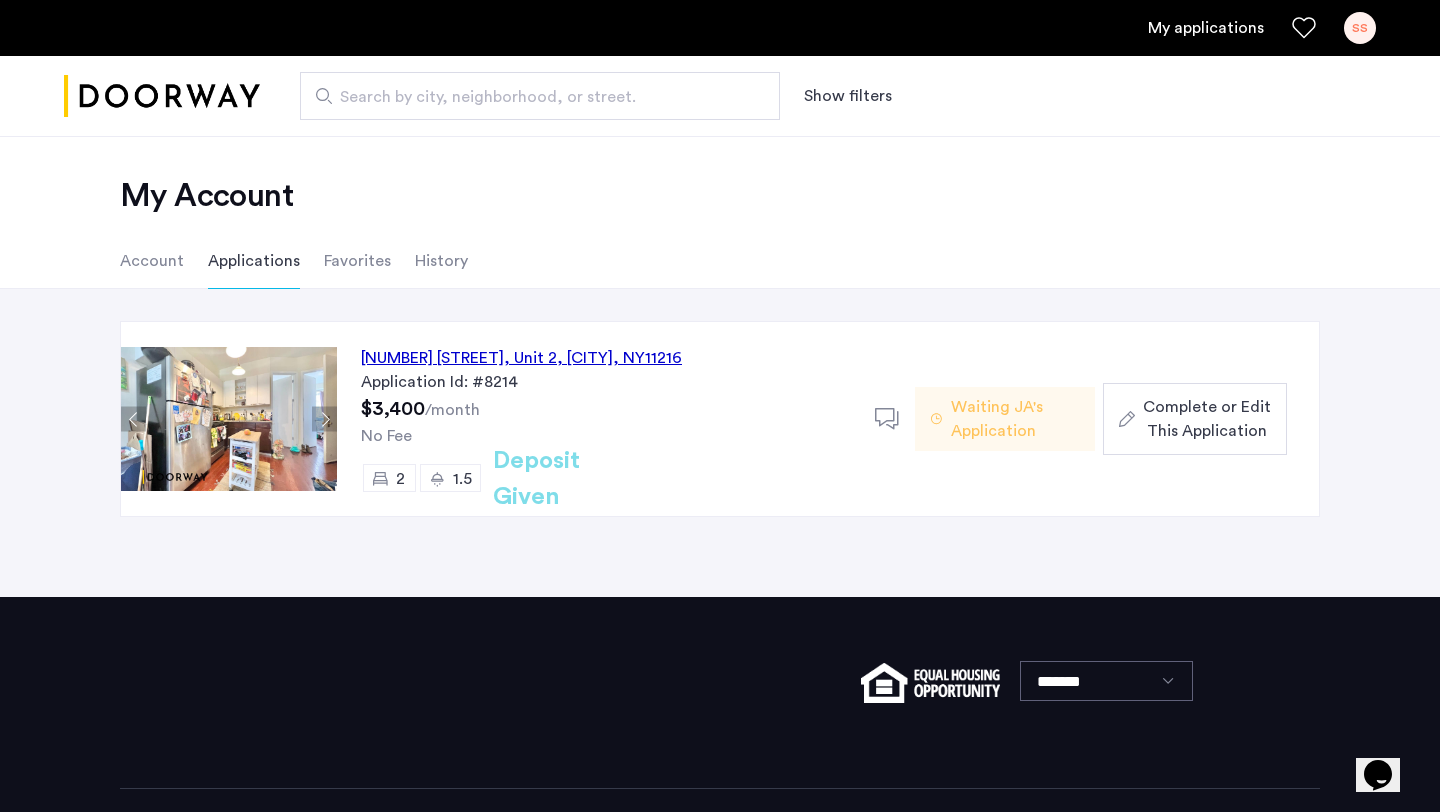 click on "Complete or Edit This Application" 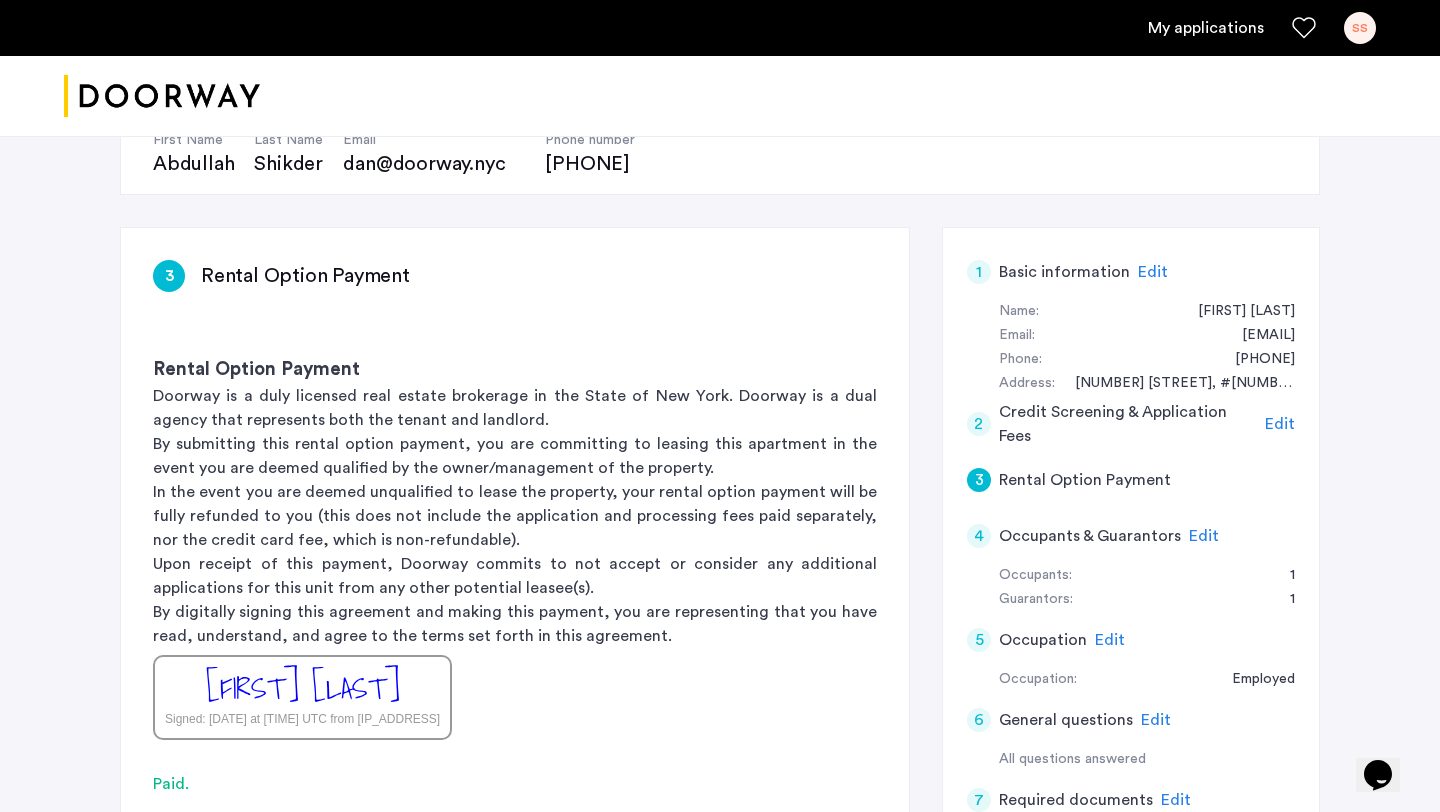 scroll, scrollTop: 238, scrollLeft: 0, axis: vertical 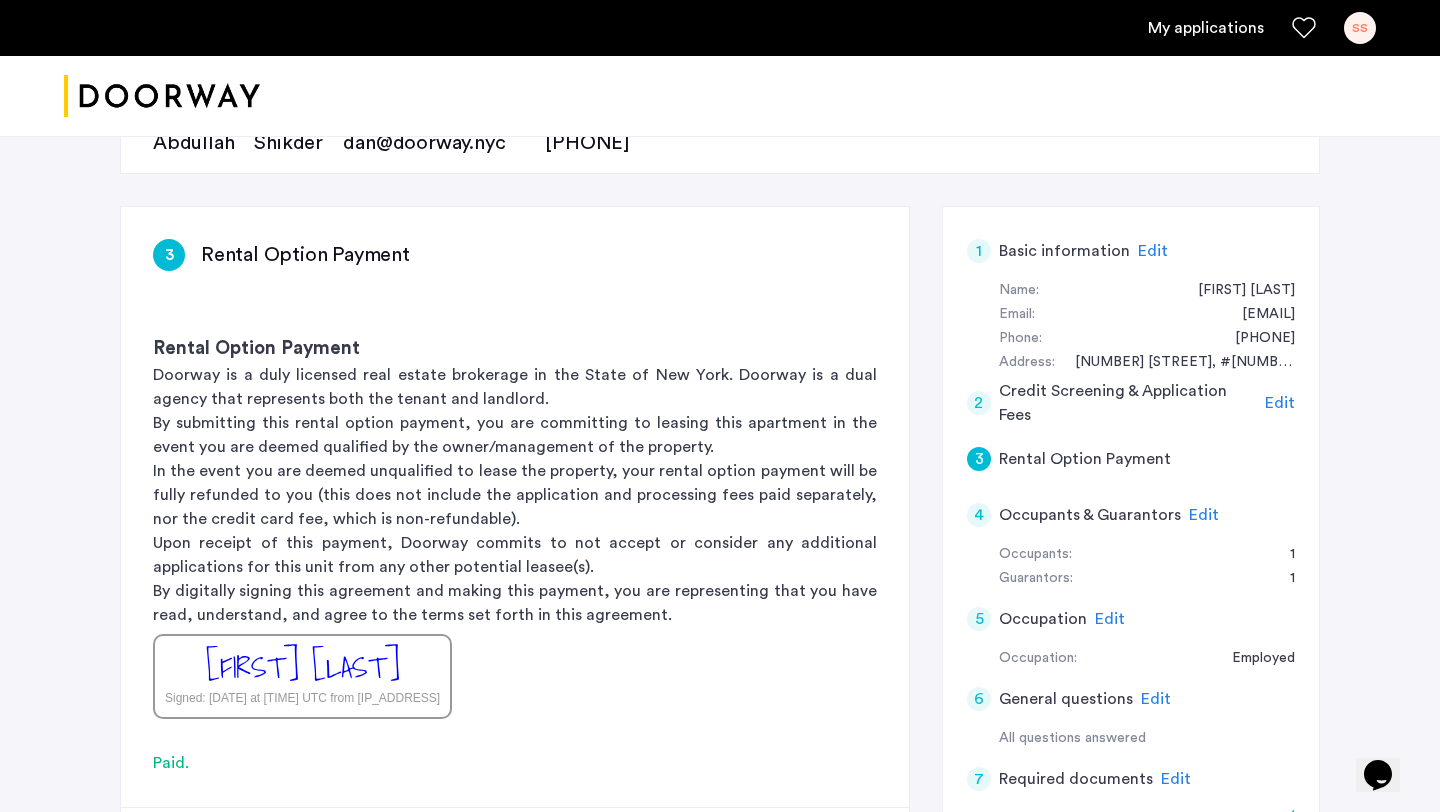 click on "Edit" 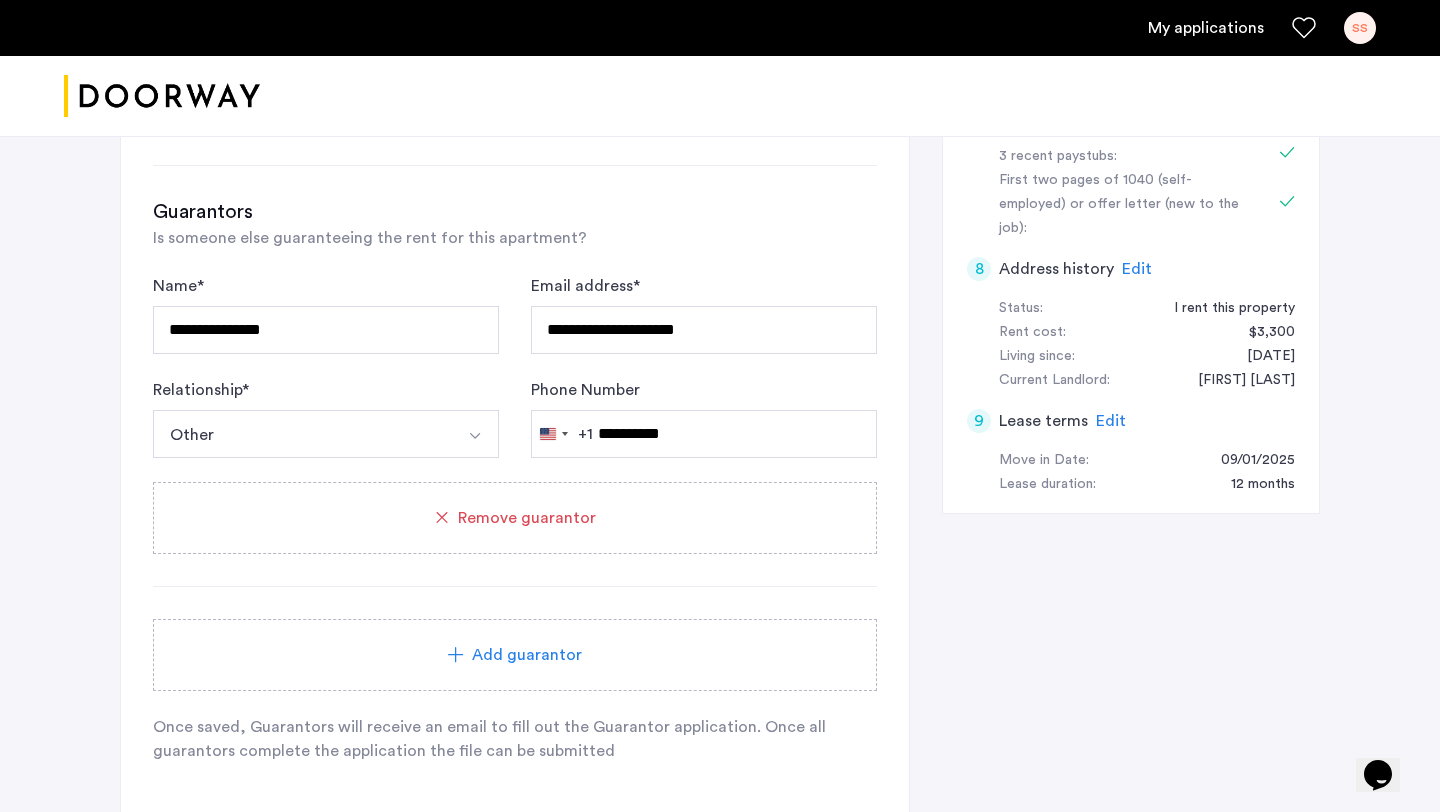 scroll, scrollTop: 973, scrollLeft: 0, axis: vertical 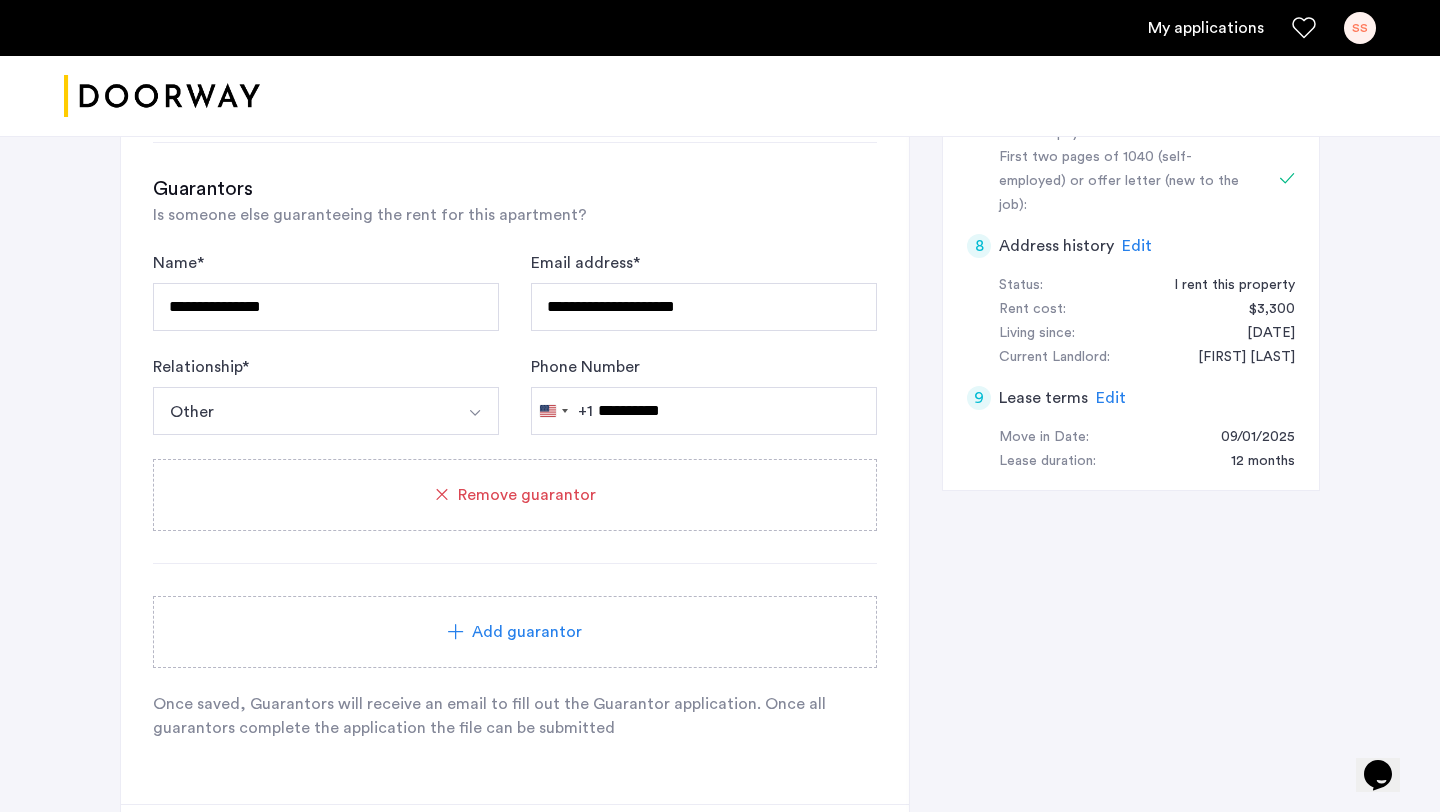 click on "Add guarantor" 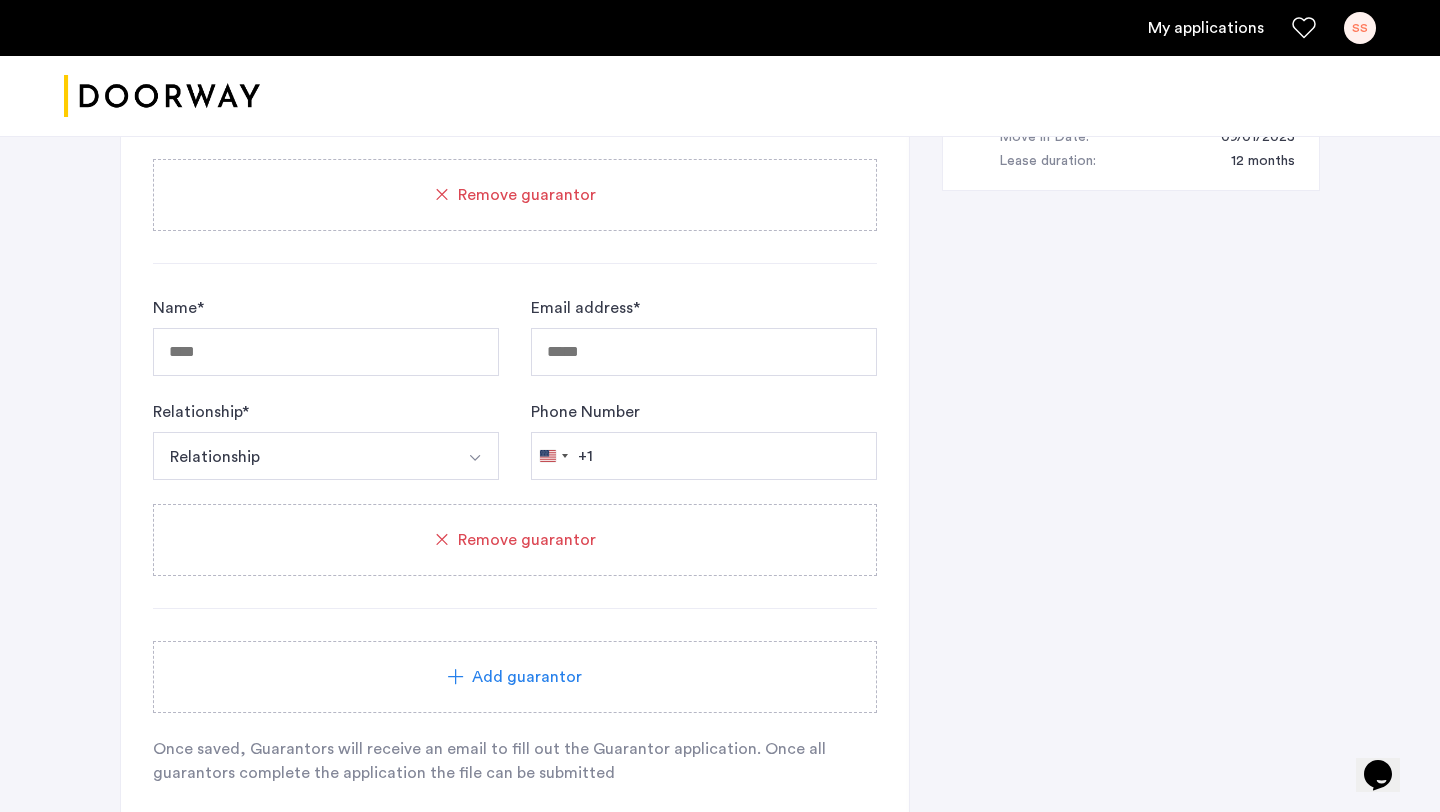 scroll, scrollTop: 1305, scrollLeft: 0, axis: vertical 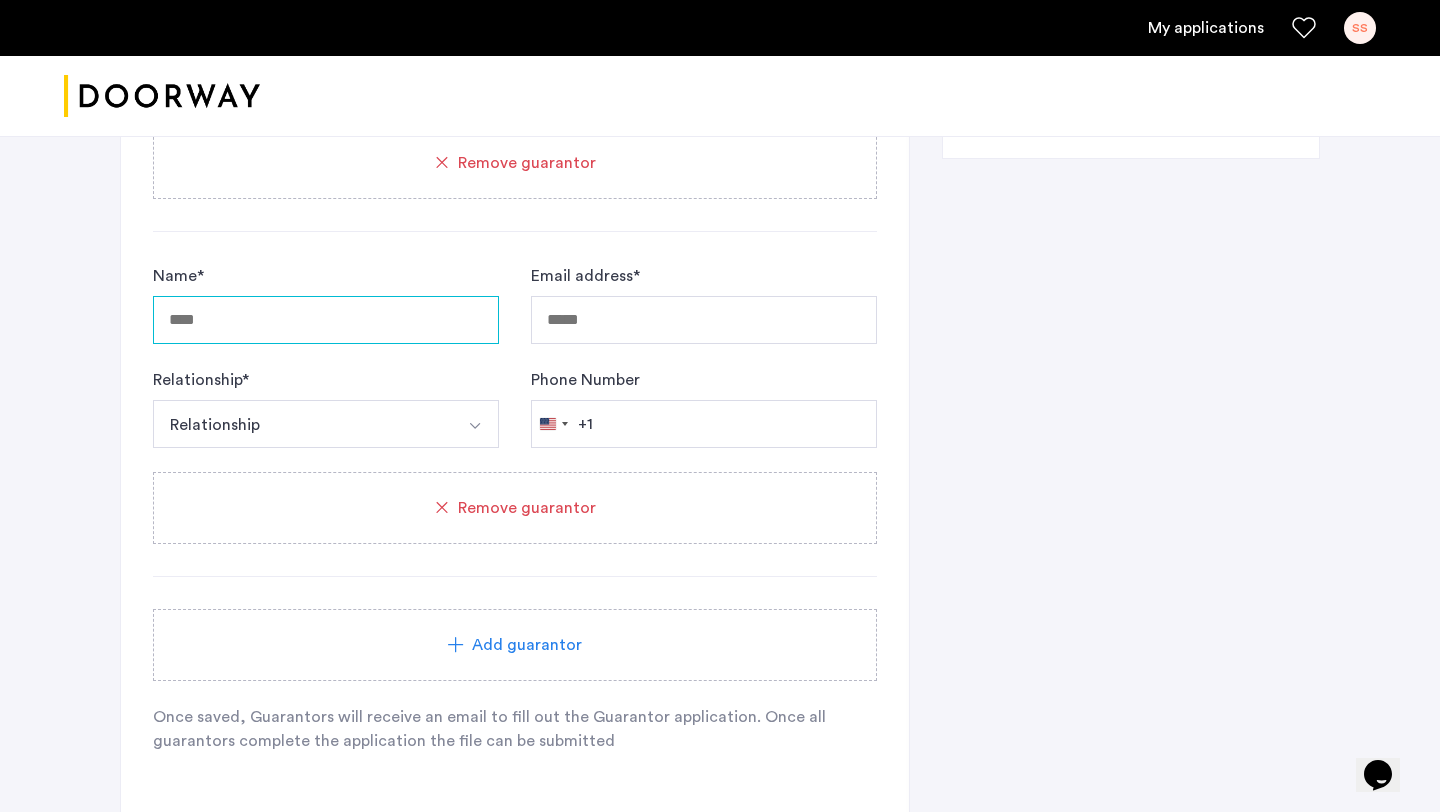 click on "Name  *" at bounding box center (326, 320) 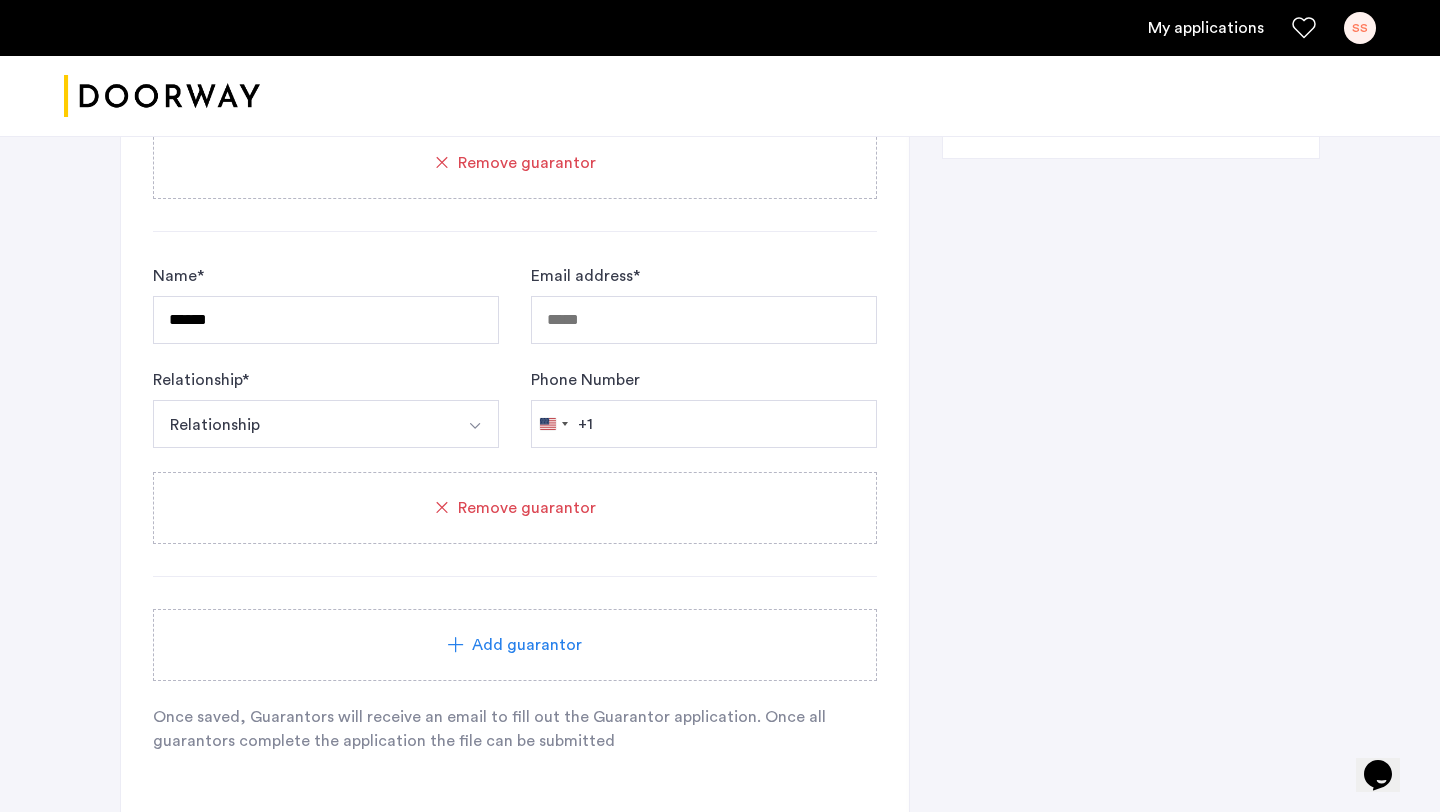 click on "Relationship" at bounding box center (302, 424) 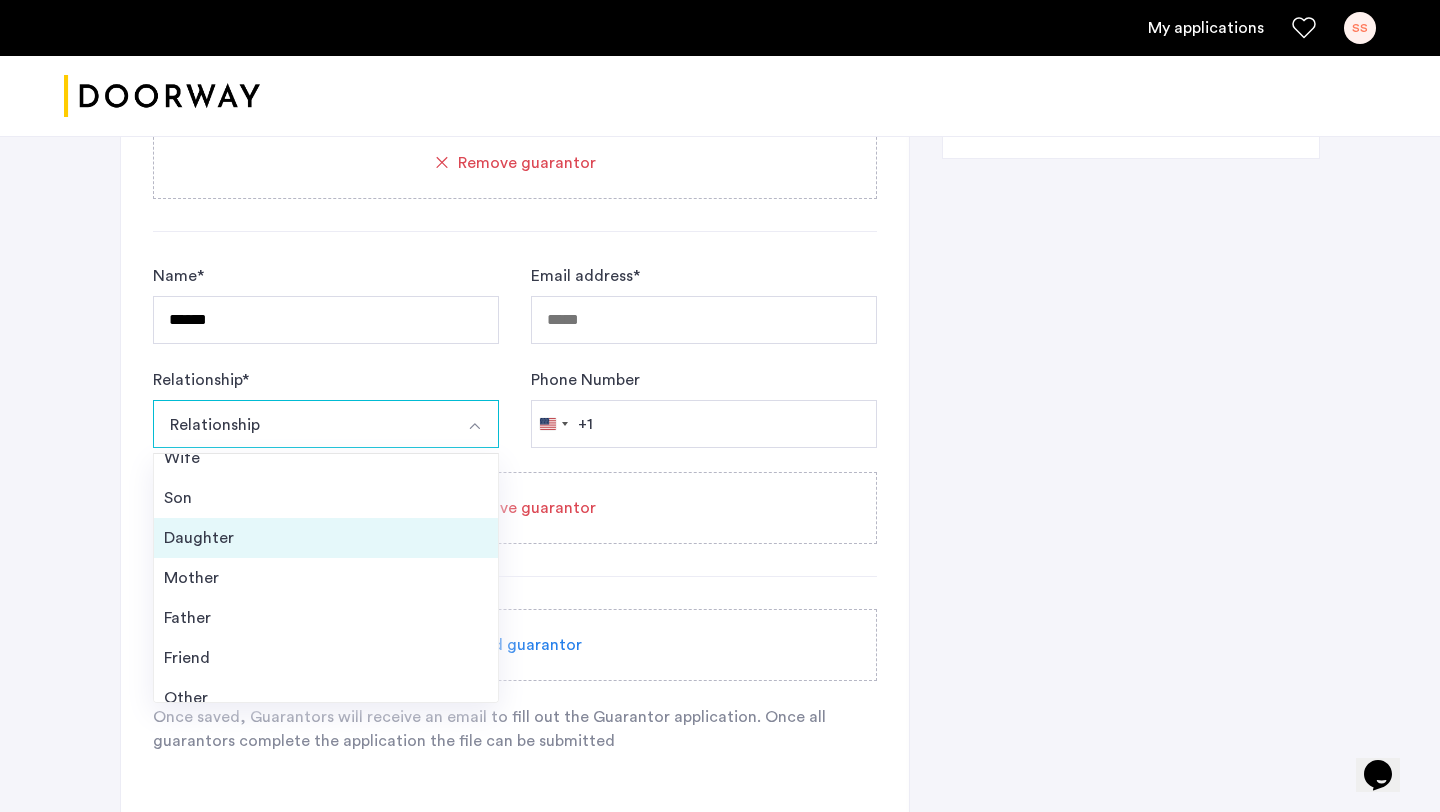 scroll, scrollTop: 72, scrollLeft: 0, axis: vertical 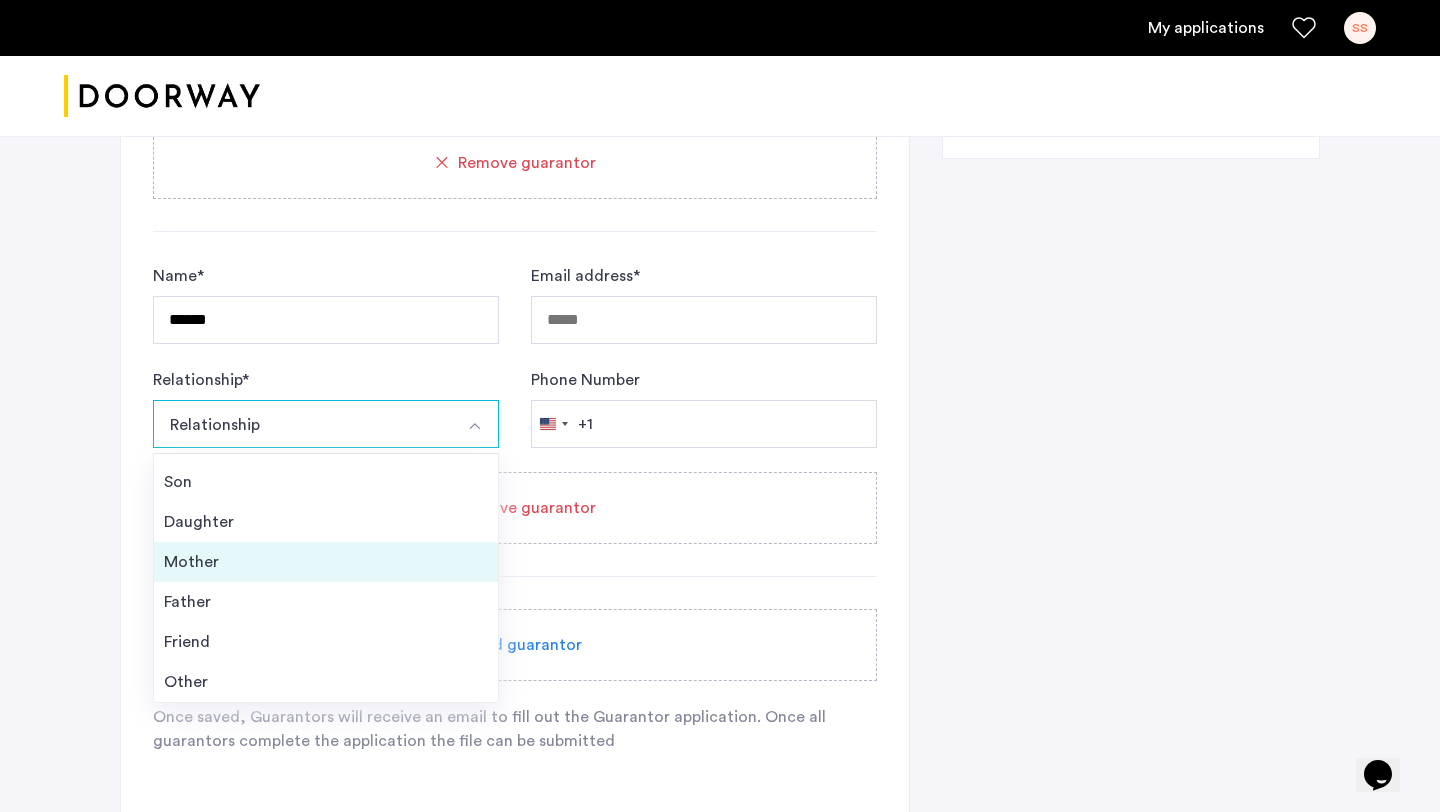 click on "Mother" at bounding box center (326, 562) 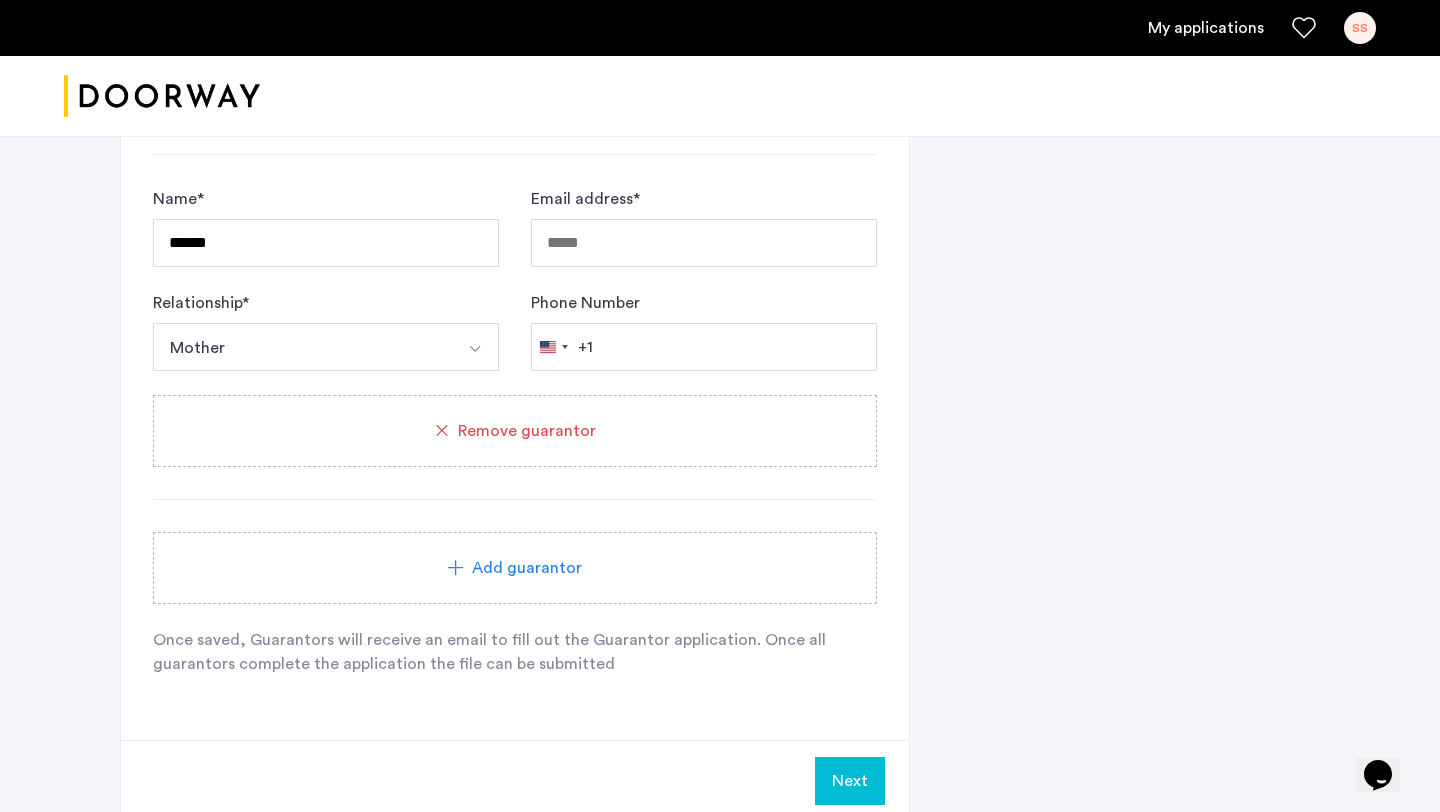 scroll, scrollTop: 1336, scrollLeft: 0, axis: vertical 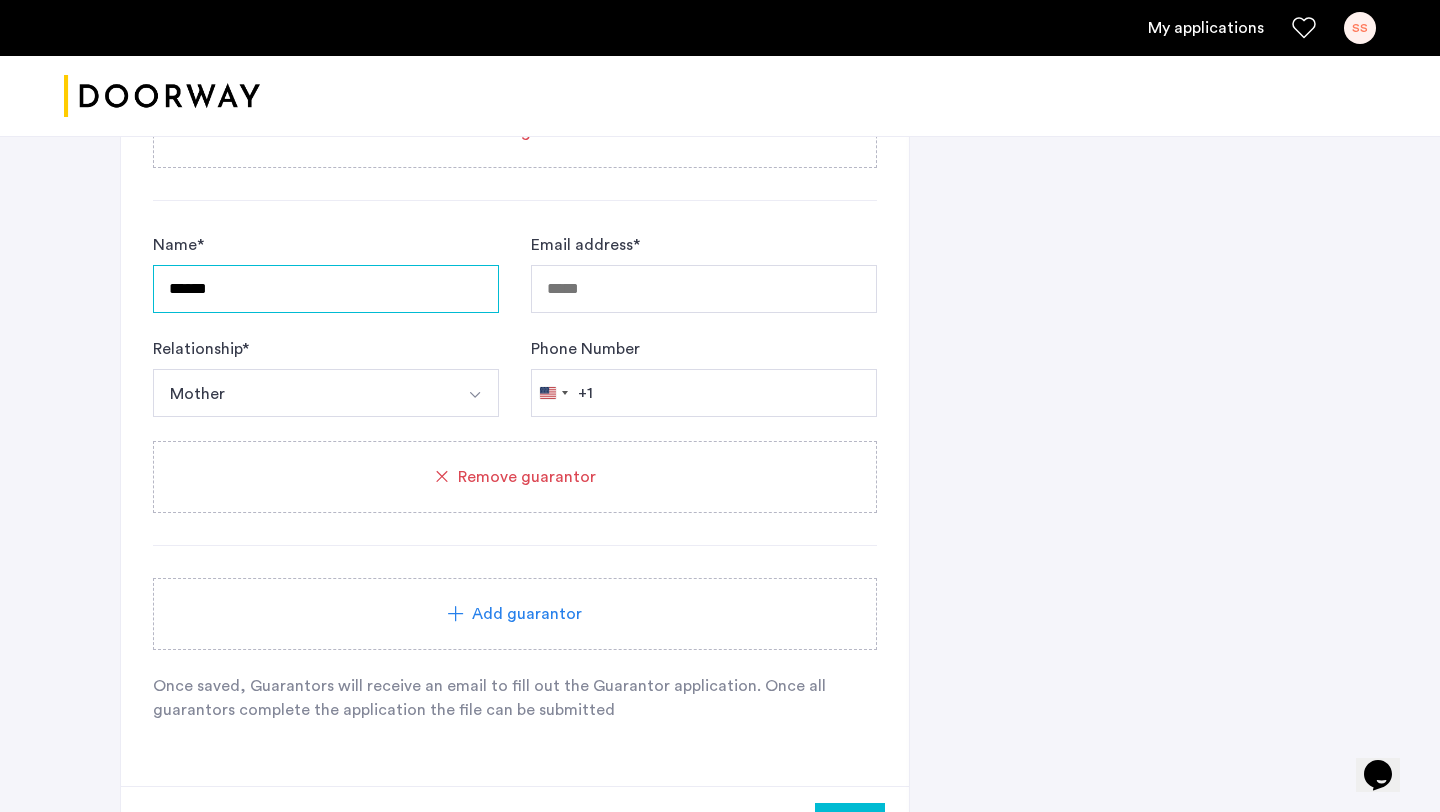 click on "******" at bounding box center [326, 289] 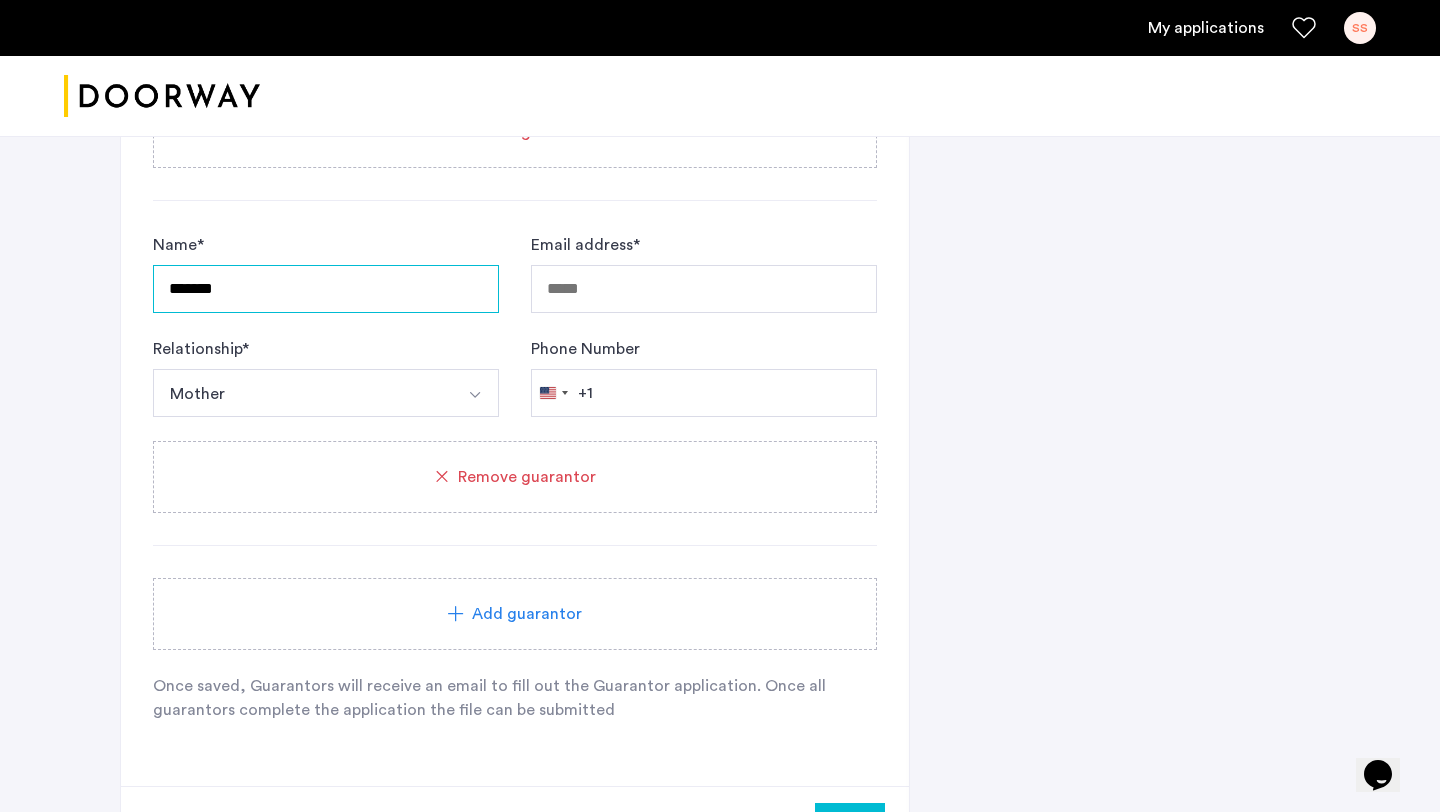 click on "*******" at bounding box center [326, 289] 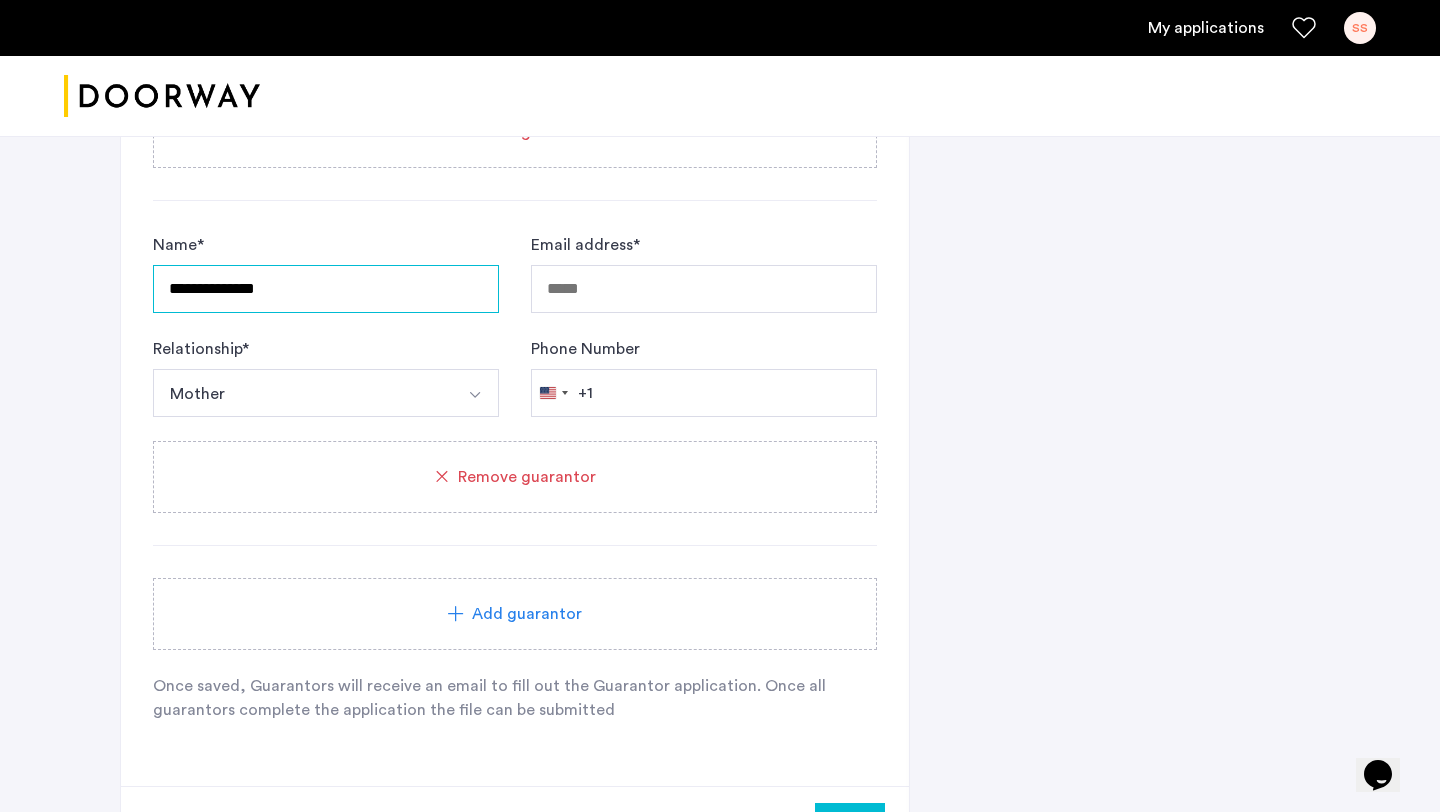 type on "**********" 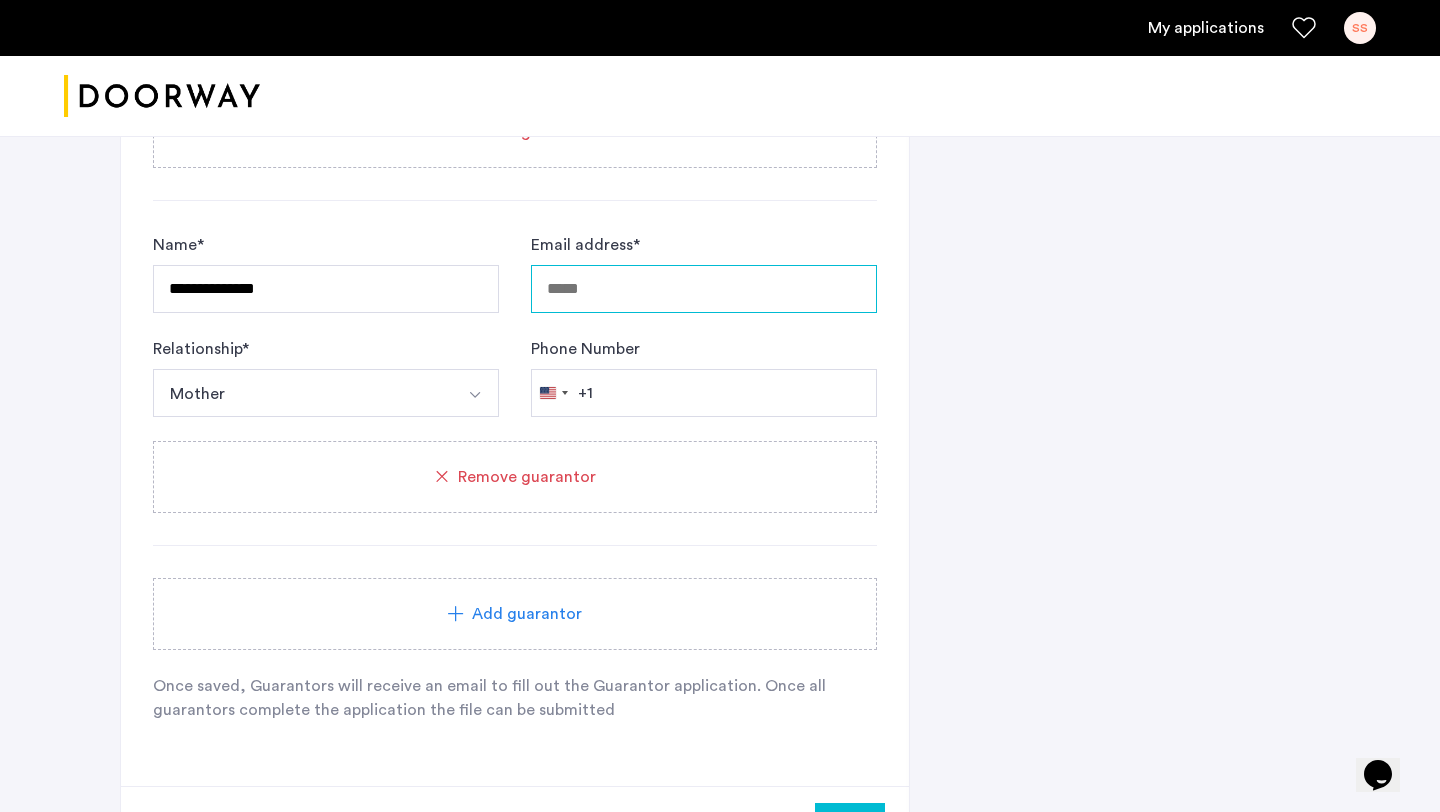 click on "Email address  *" at bounding box center (704, 289) 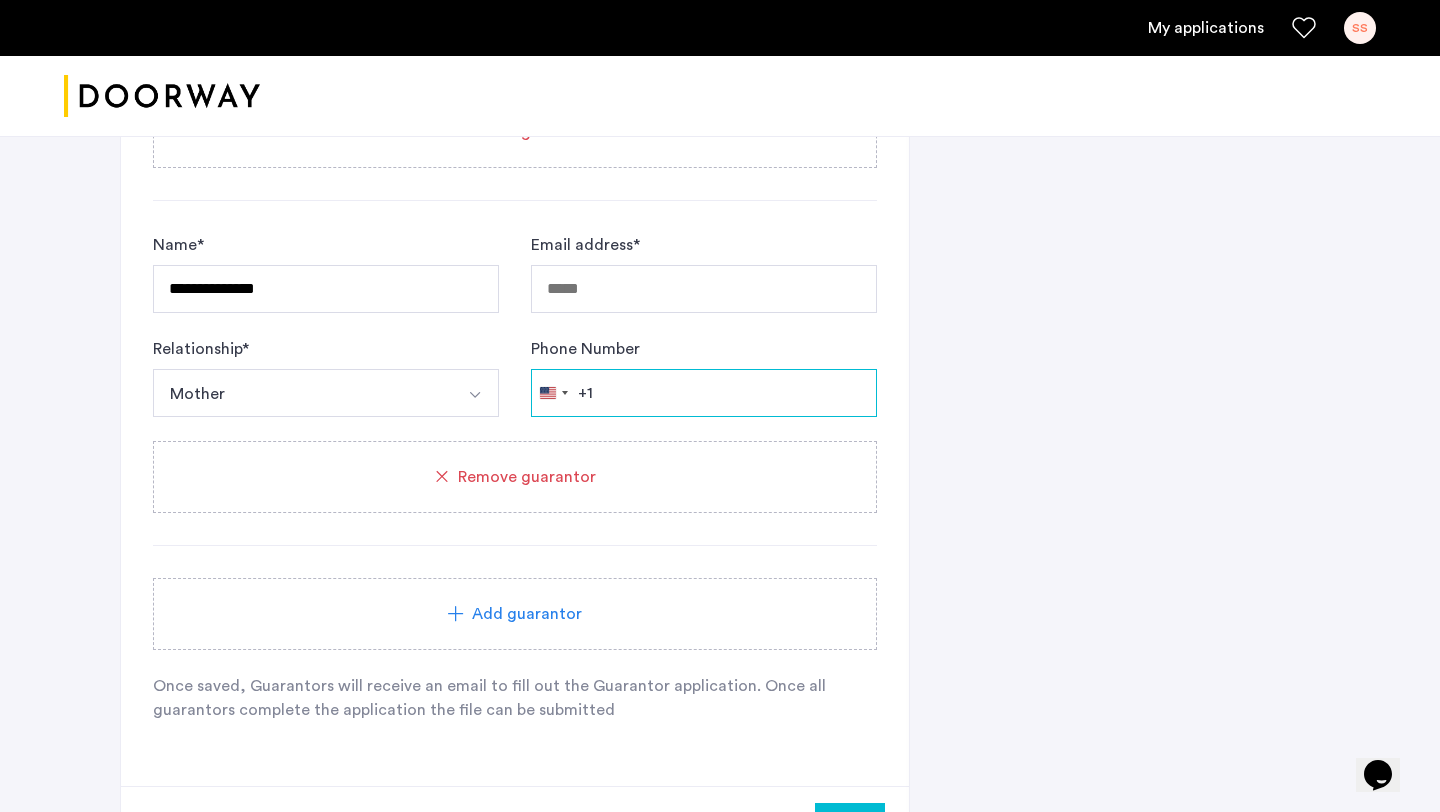 click on "Phone Number" at bounding box center [704, 393] 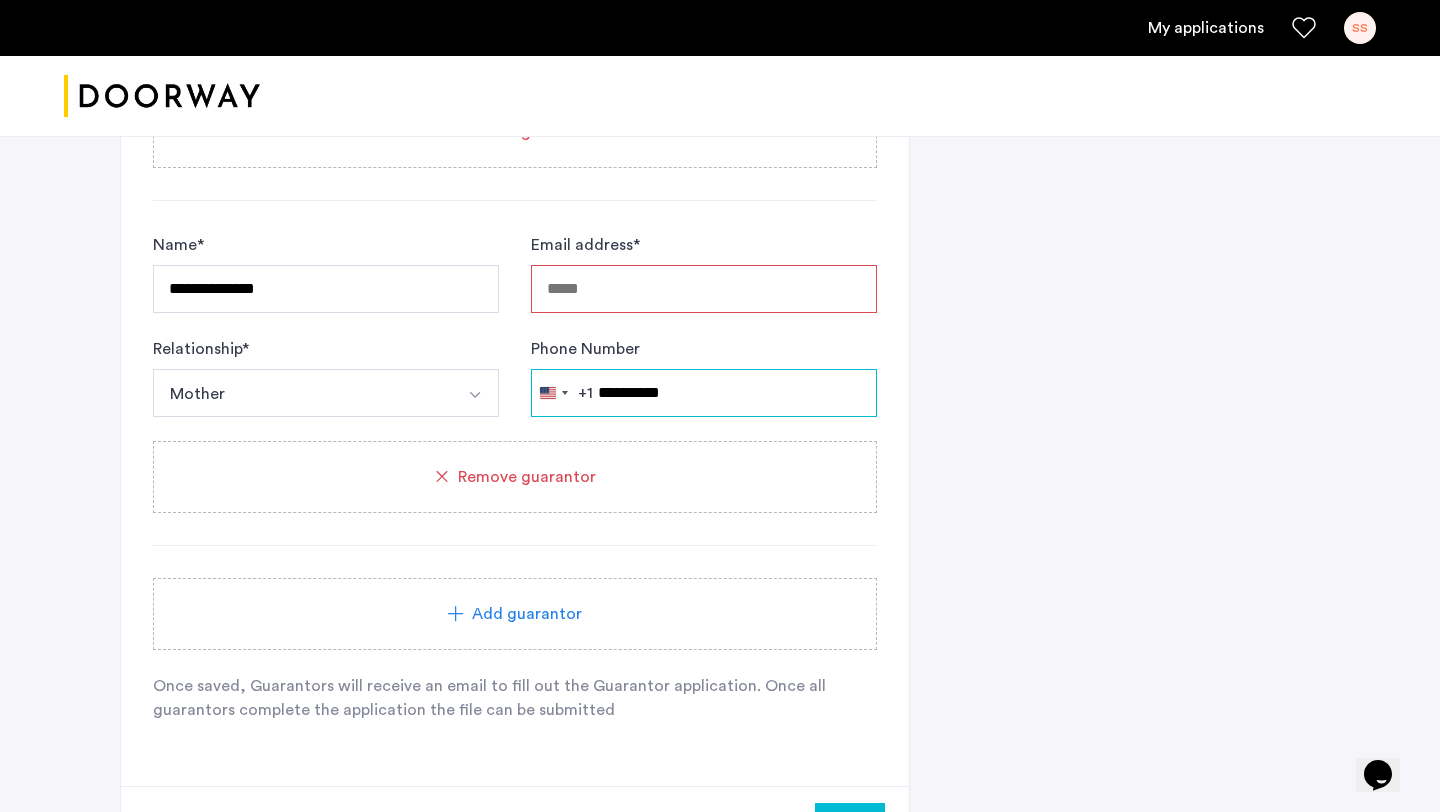 type on "**********" 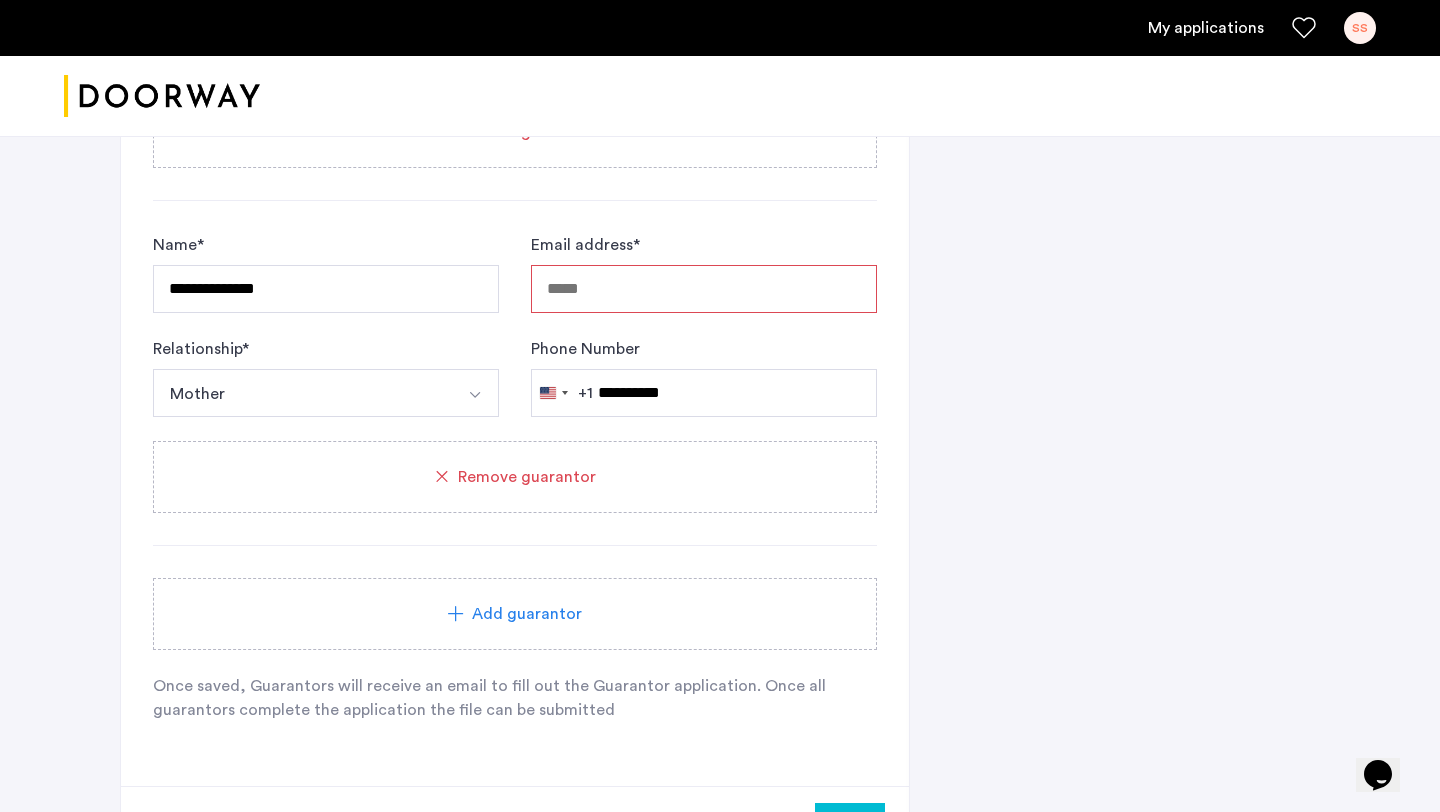 click on "Email address  *" at bounding box center (704, 289) 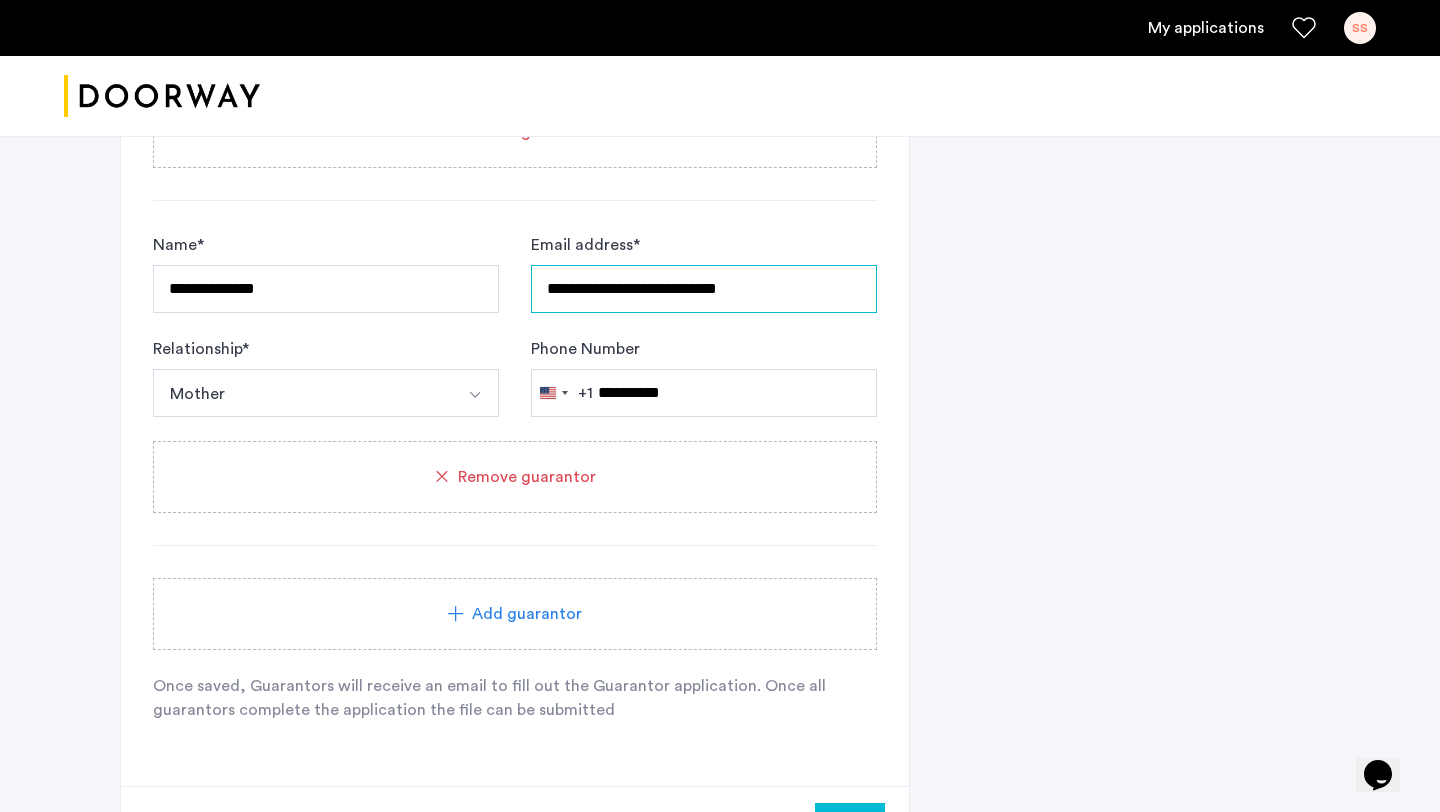 type on "**********" 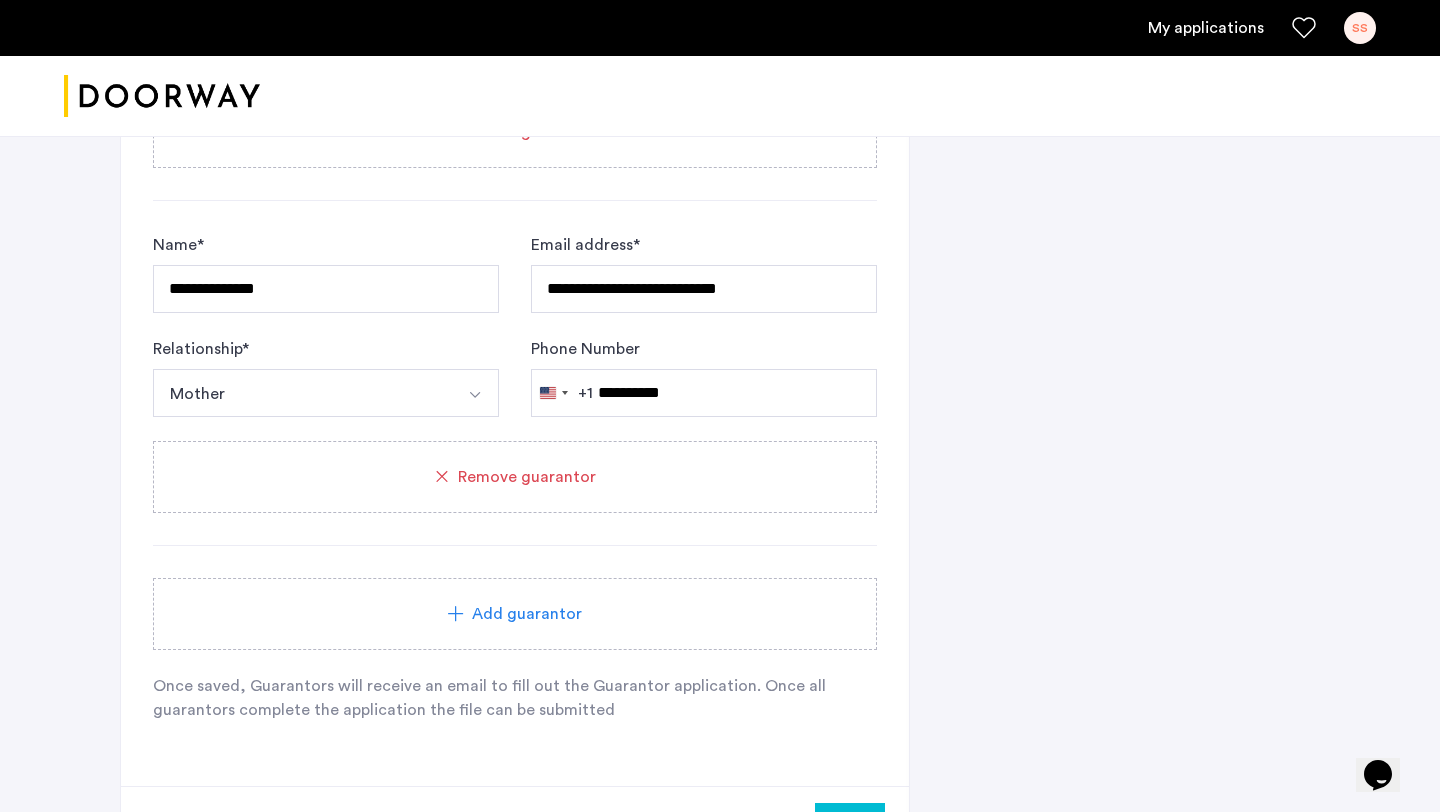 click on "Mother" at bounding box center [302, 393] 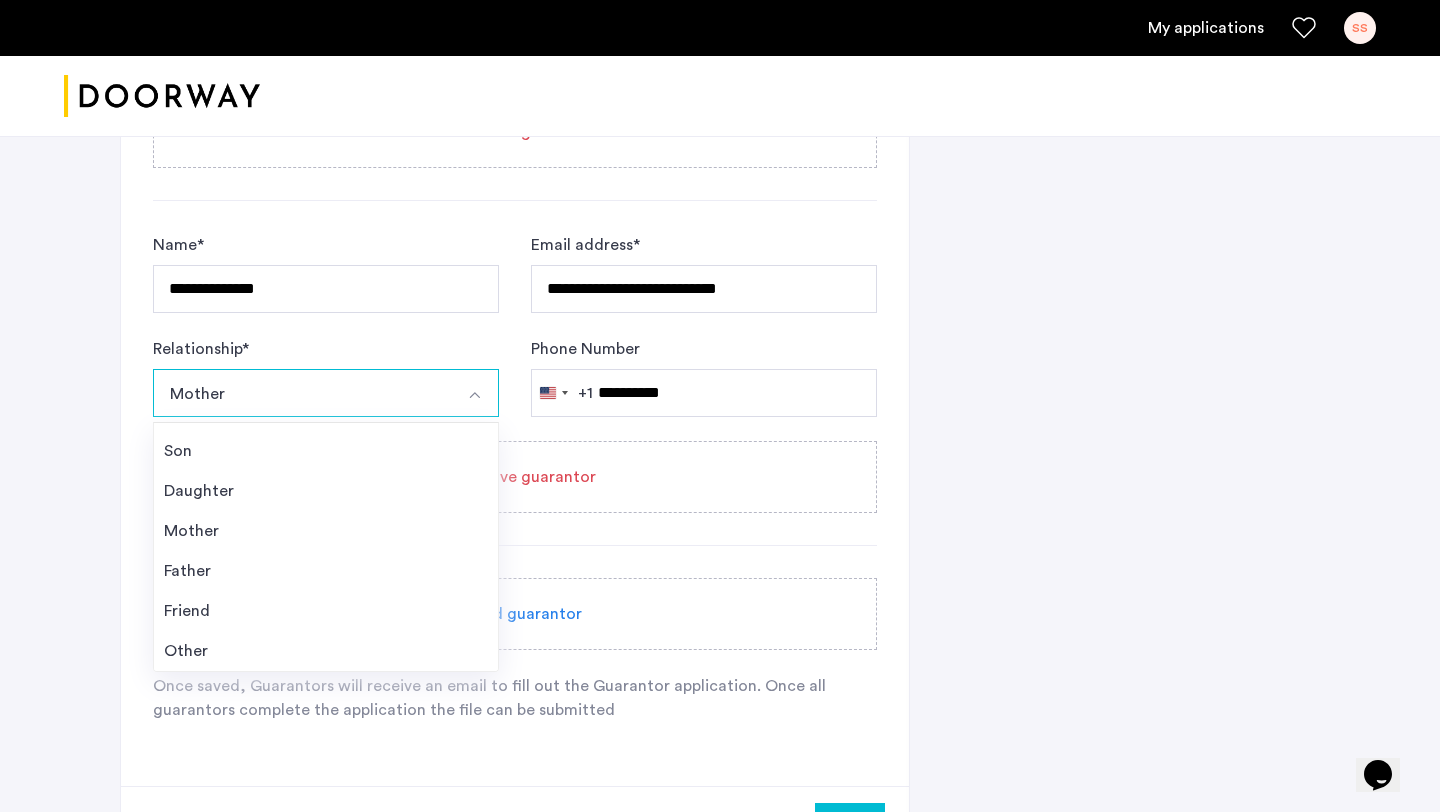click on "Relationship  * ****** Mother Husband Wife Son Daughter Mother Father Friend Other" 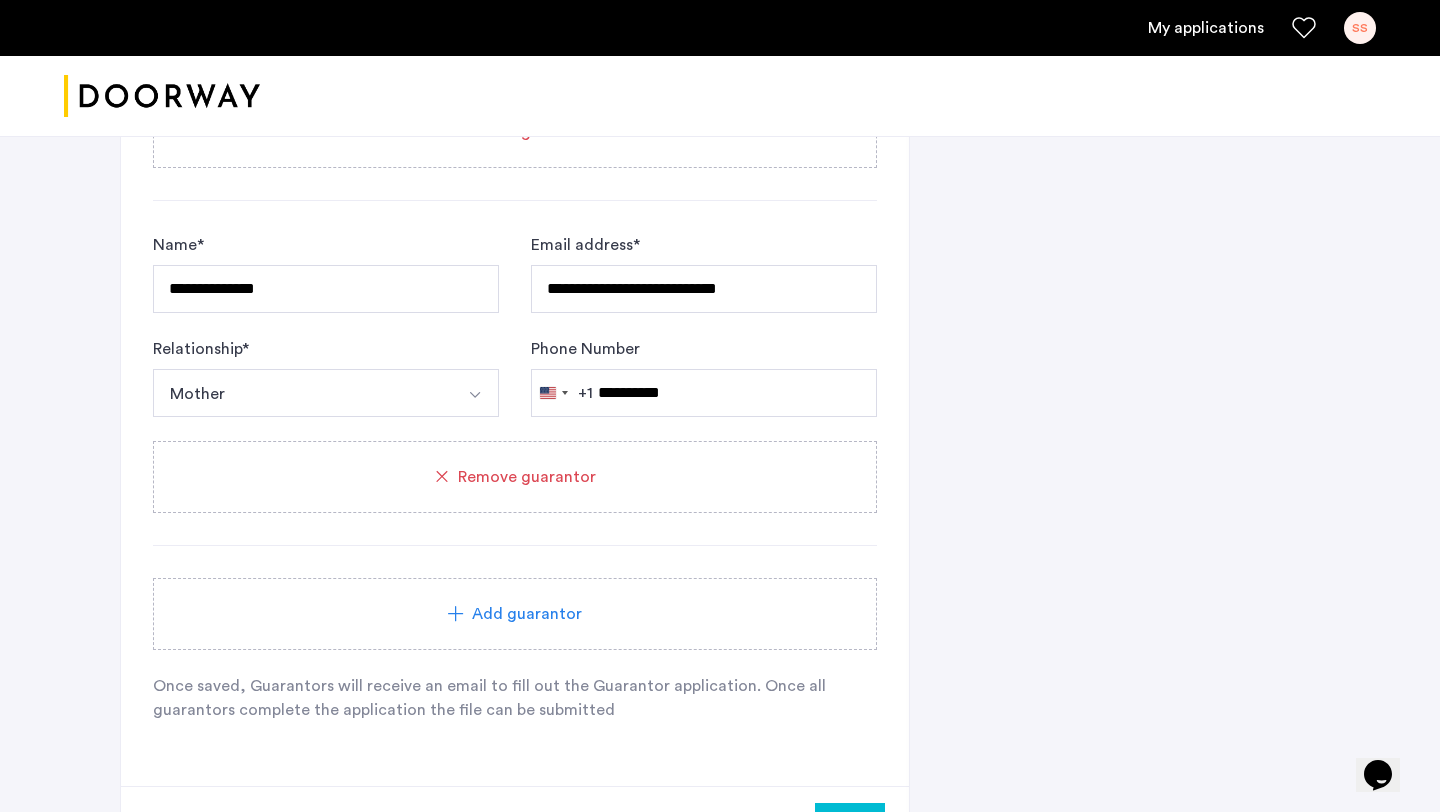scroll, scrollTop: 1324, scrollLeft: 0, axis: vertical 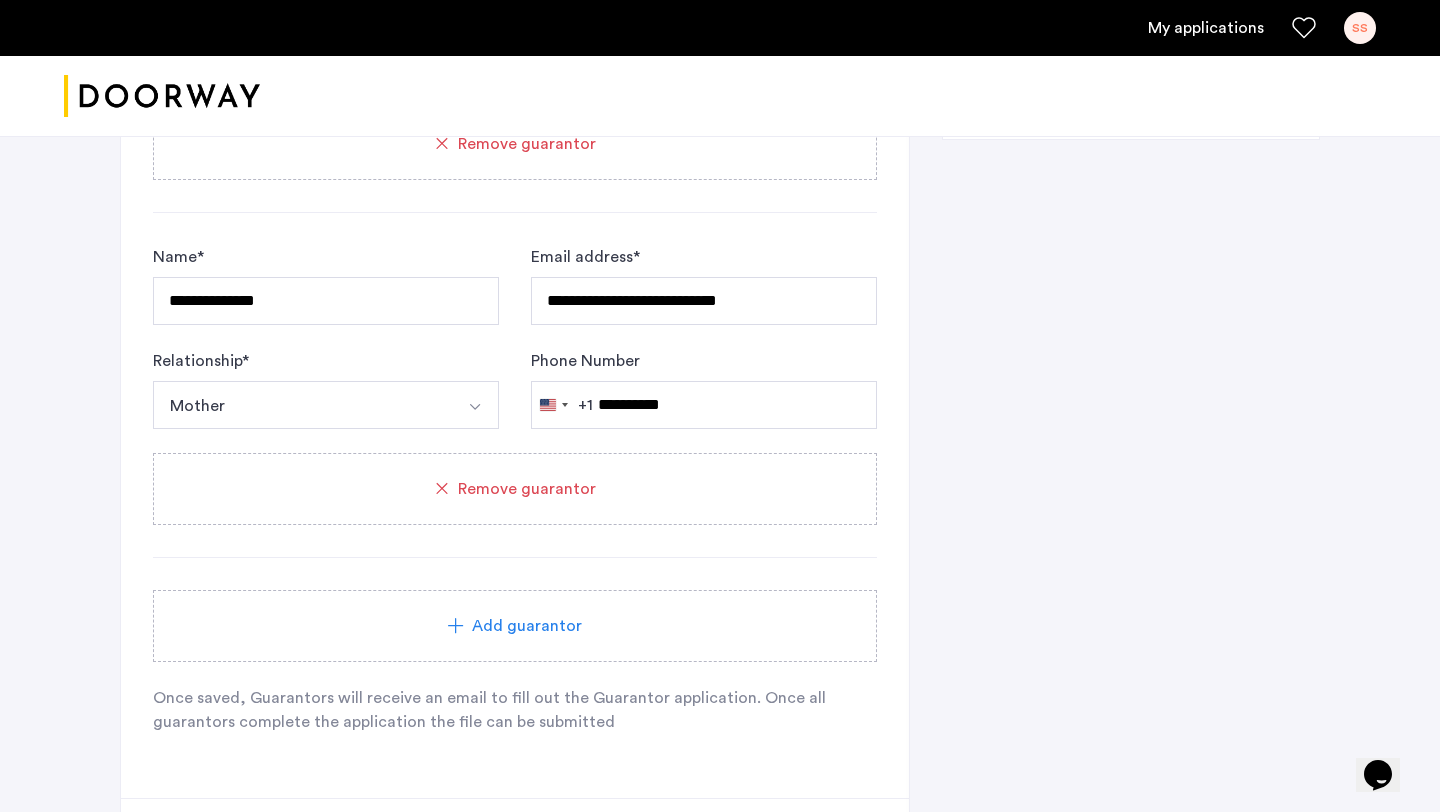 click on "**********" 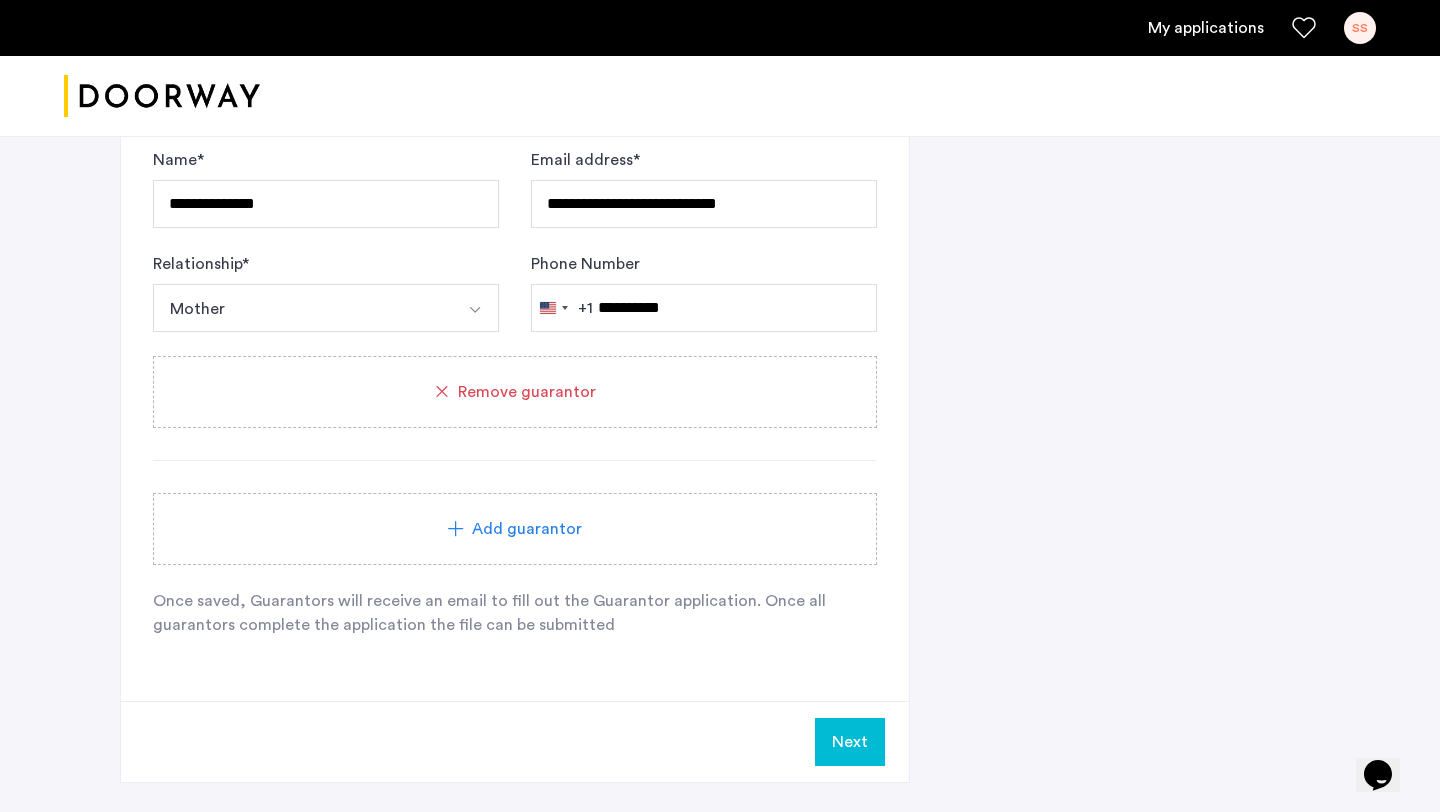 scroll, scrollTop: 1420, scrollLeft: 0, axis: vertical 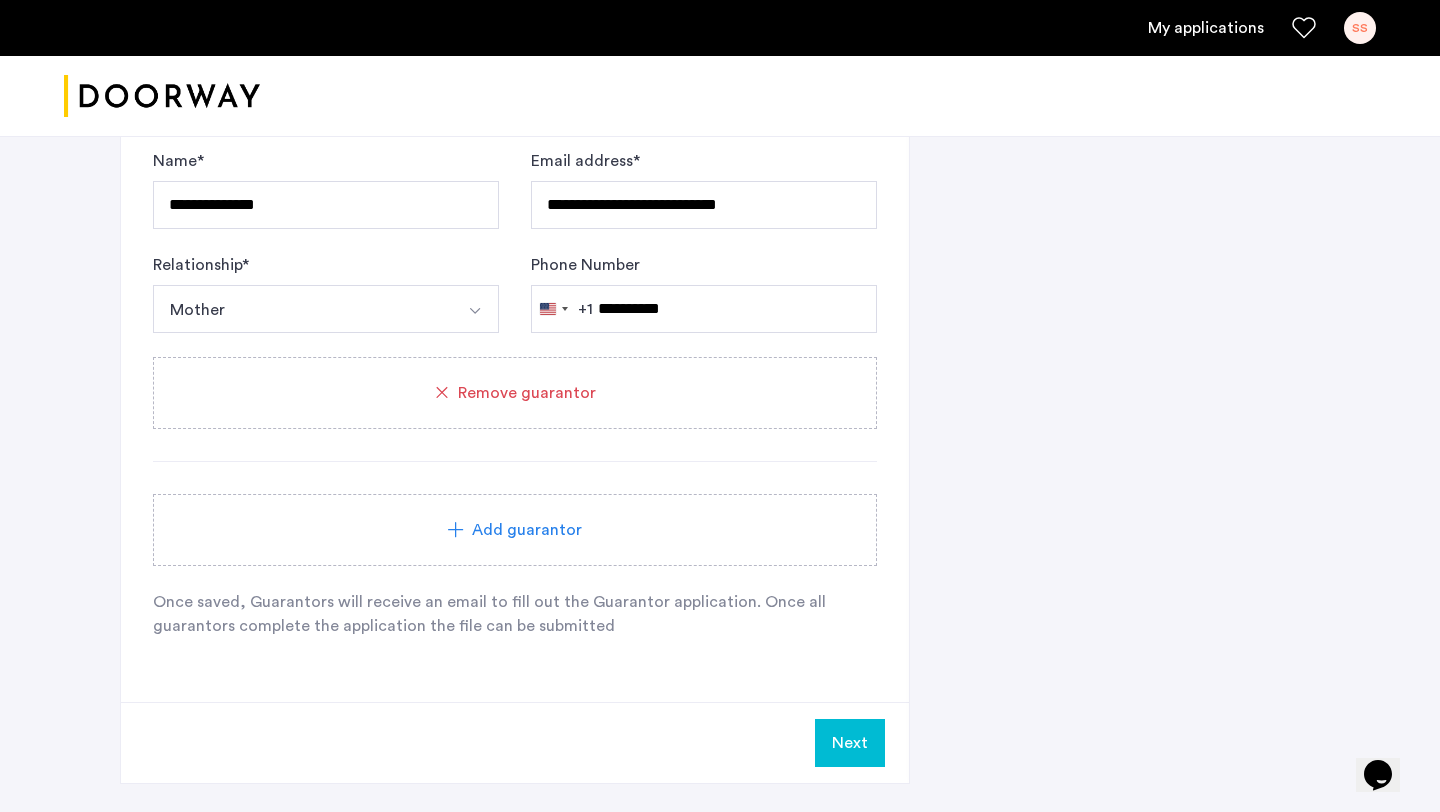 click on "Next" 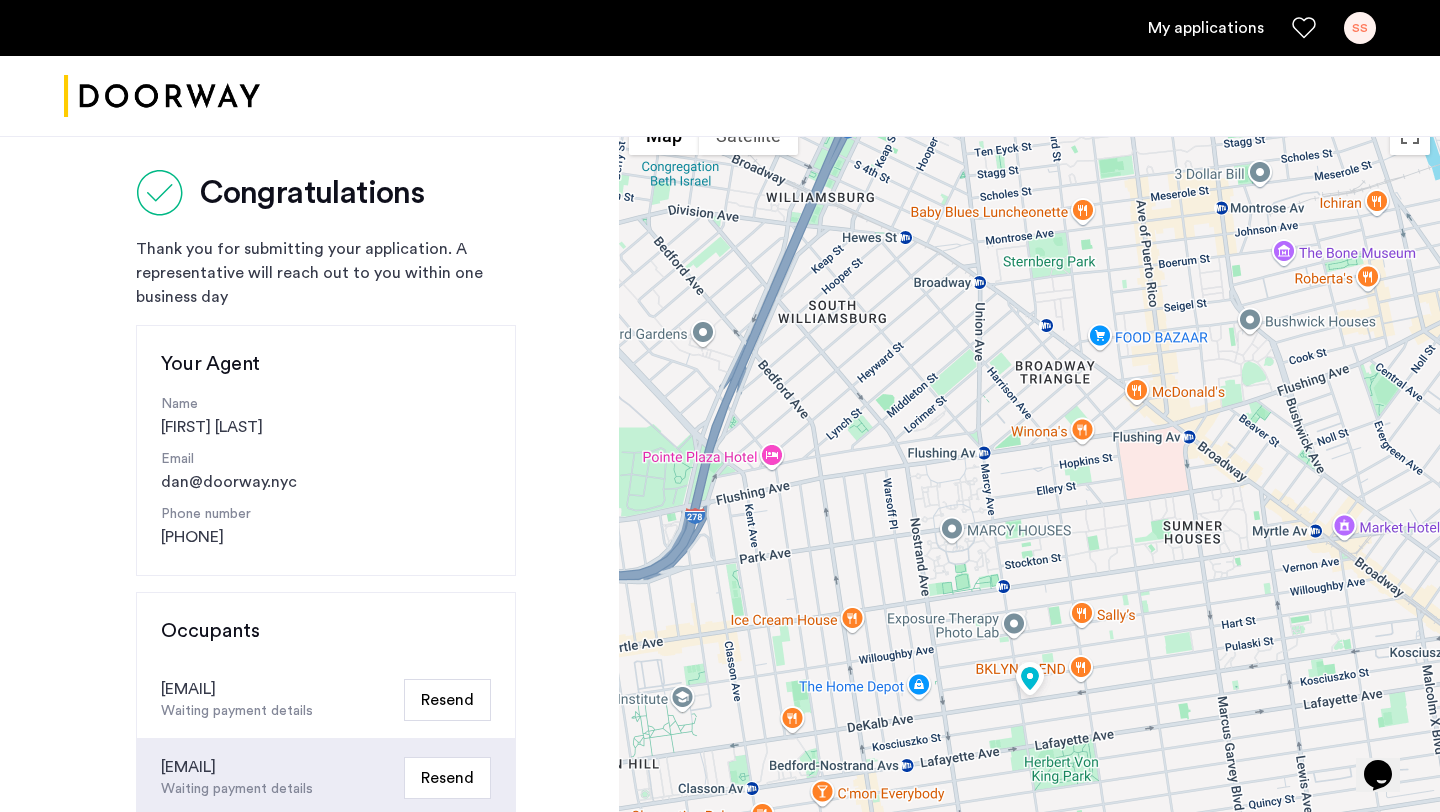 scroll, scrollTop: 0, scrollLeft: 0, axis: both 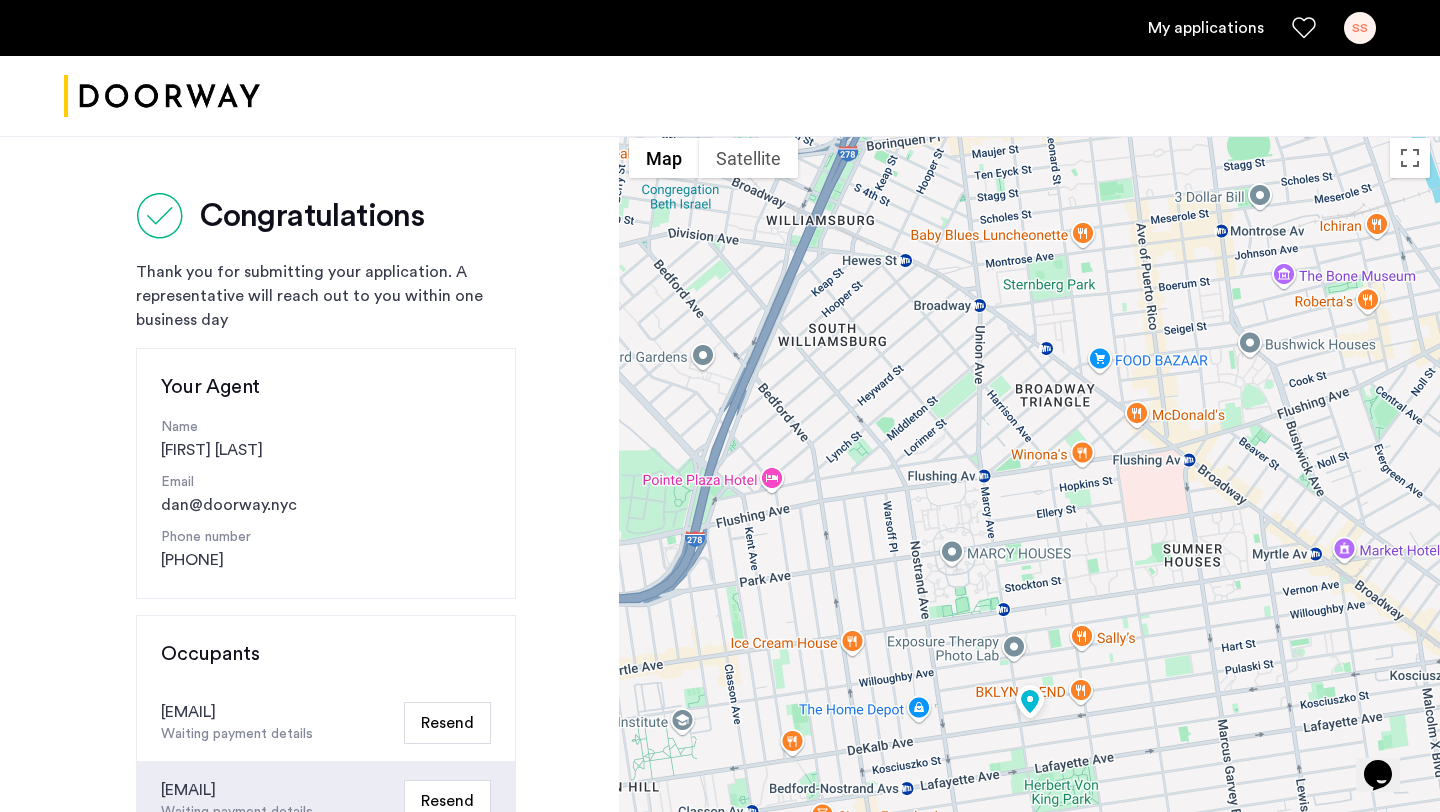 click on "Congratulations Thank you for submitting your application. A representative will reach out to you within one business day Your Agent Name [FIRST] [LAST] Email [EMAIL] Phone number [PHONE] Occupants [EMAIL] Waiting payment details Resend [EMAIL] Waiting payment details Resend Guarantors [EMAIL] Waiting payment details Resend [EMAIL] Waiting payment details Resend Your application will be processed once all occupants/guarantors have completed their submissions. Your applications" 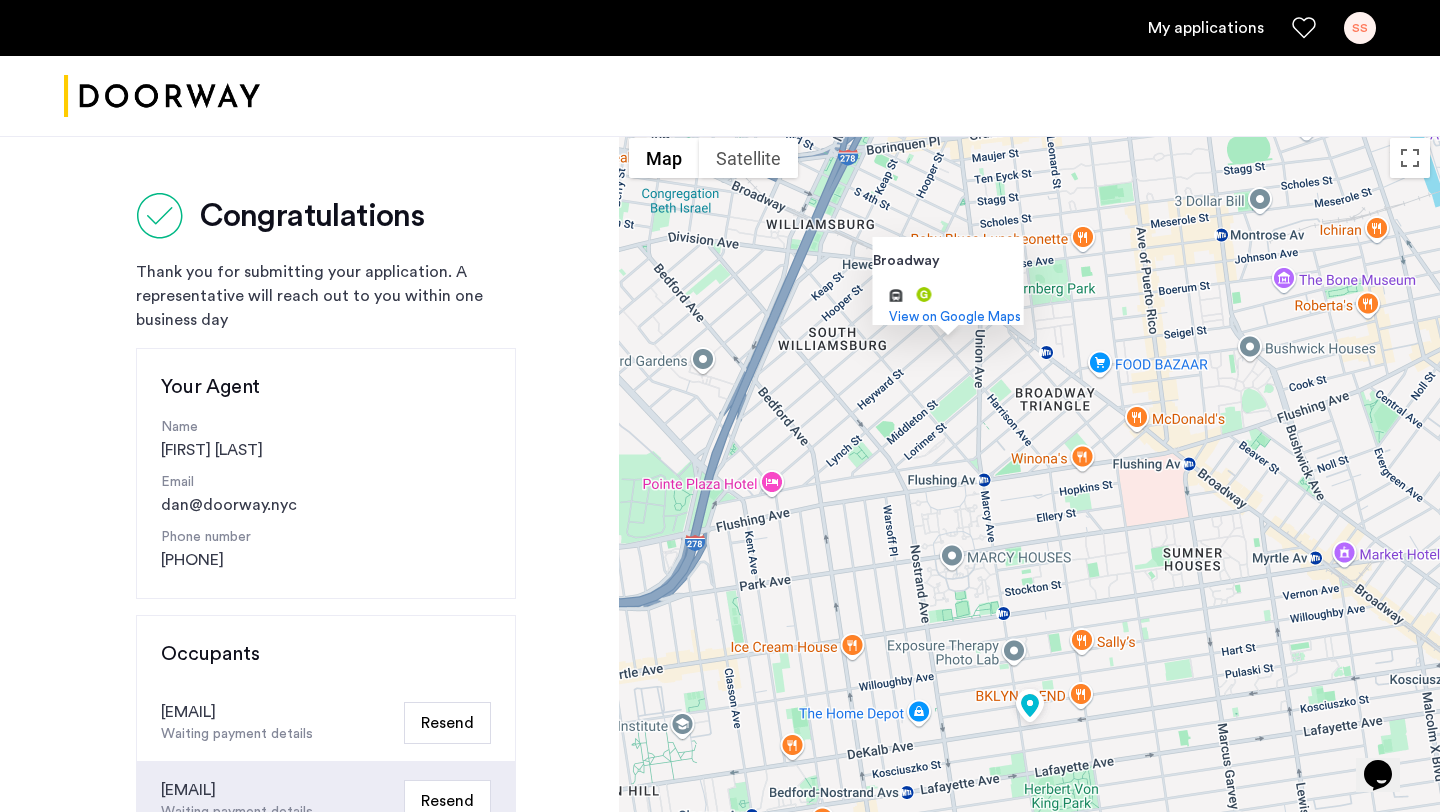 click on "Broadway and more. View on Google Maps" at bounding box center (1029, 728) 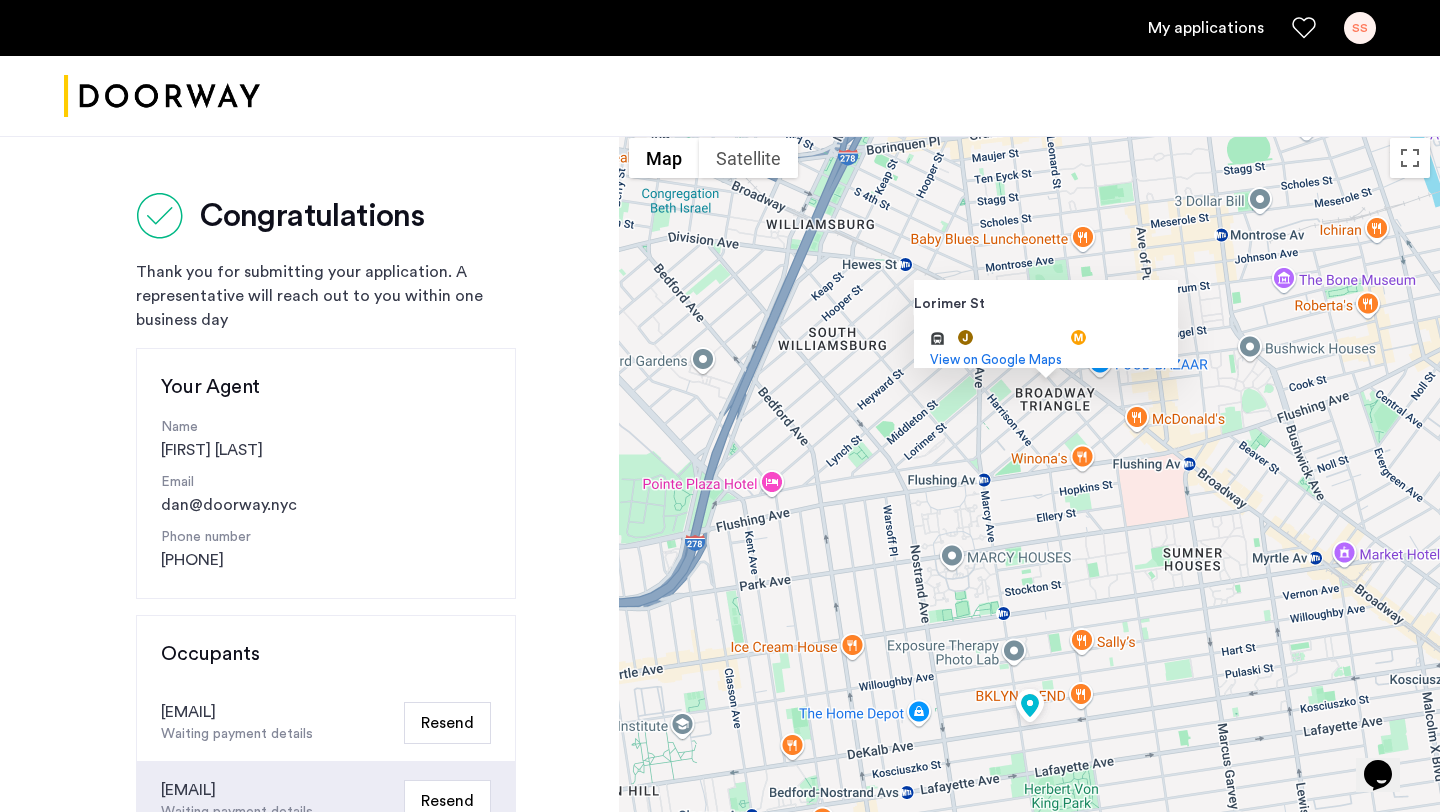 click on "Lorimer St and more. View on Google Maps" at bounding box center [1029, 728] 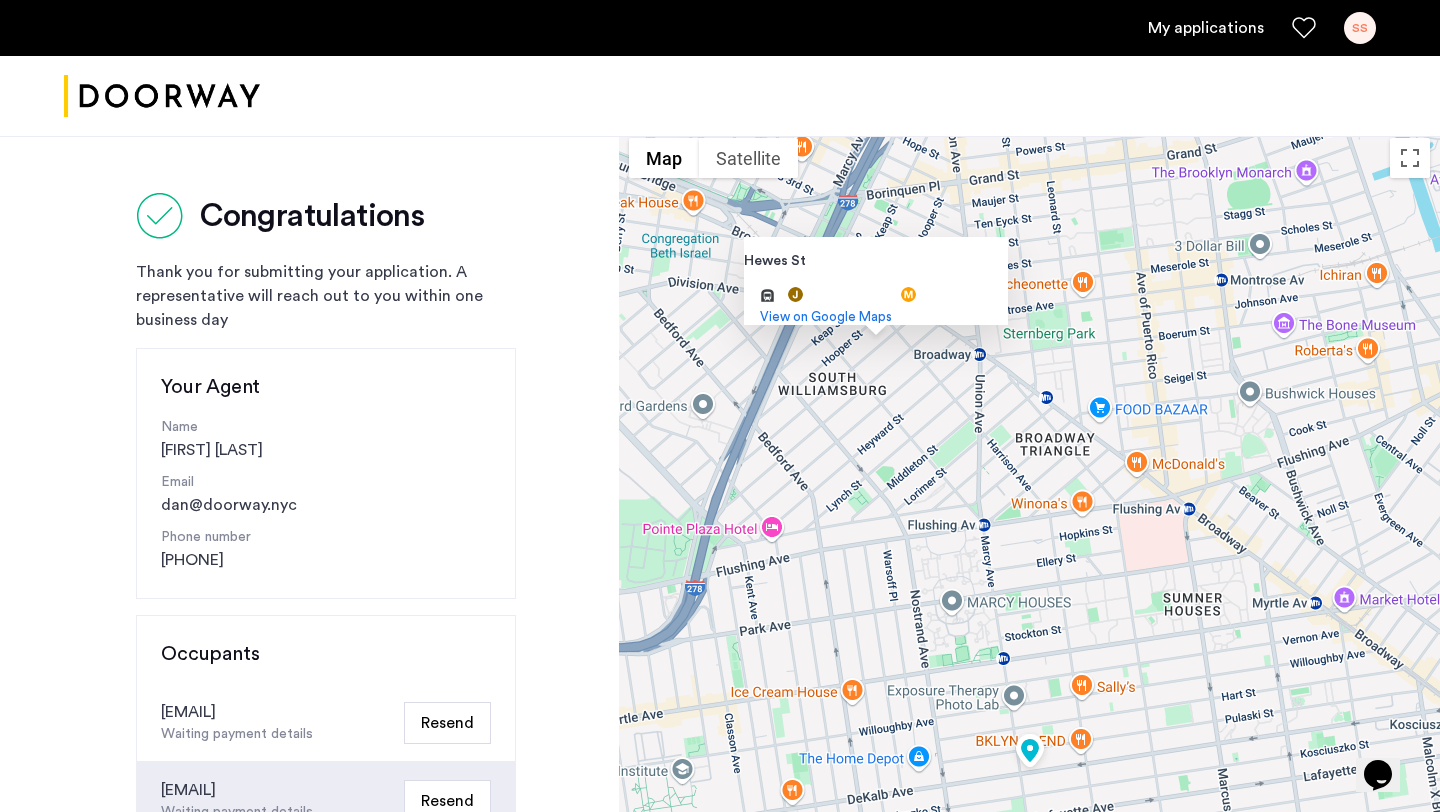 click on "Hewes St and more. View on Google Maps" at bounding box center (1029, 728) 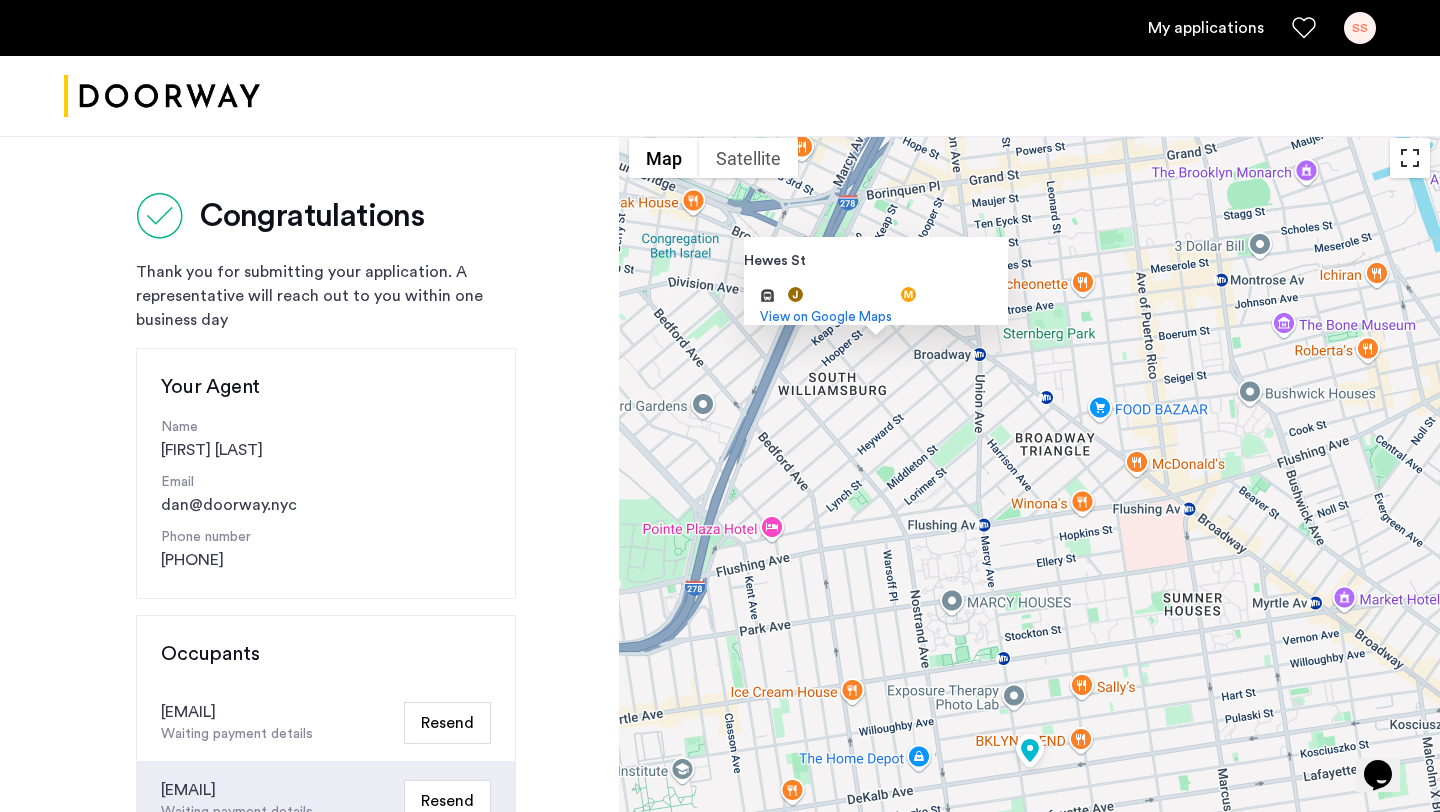 click at bounding box center [1410, 158] 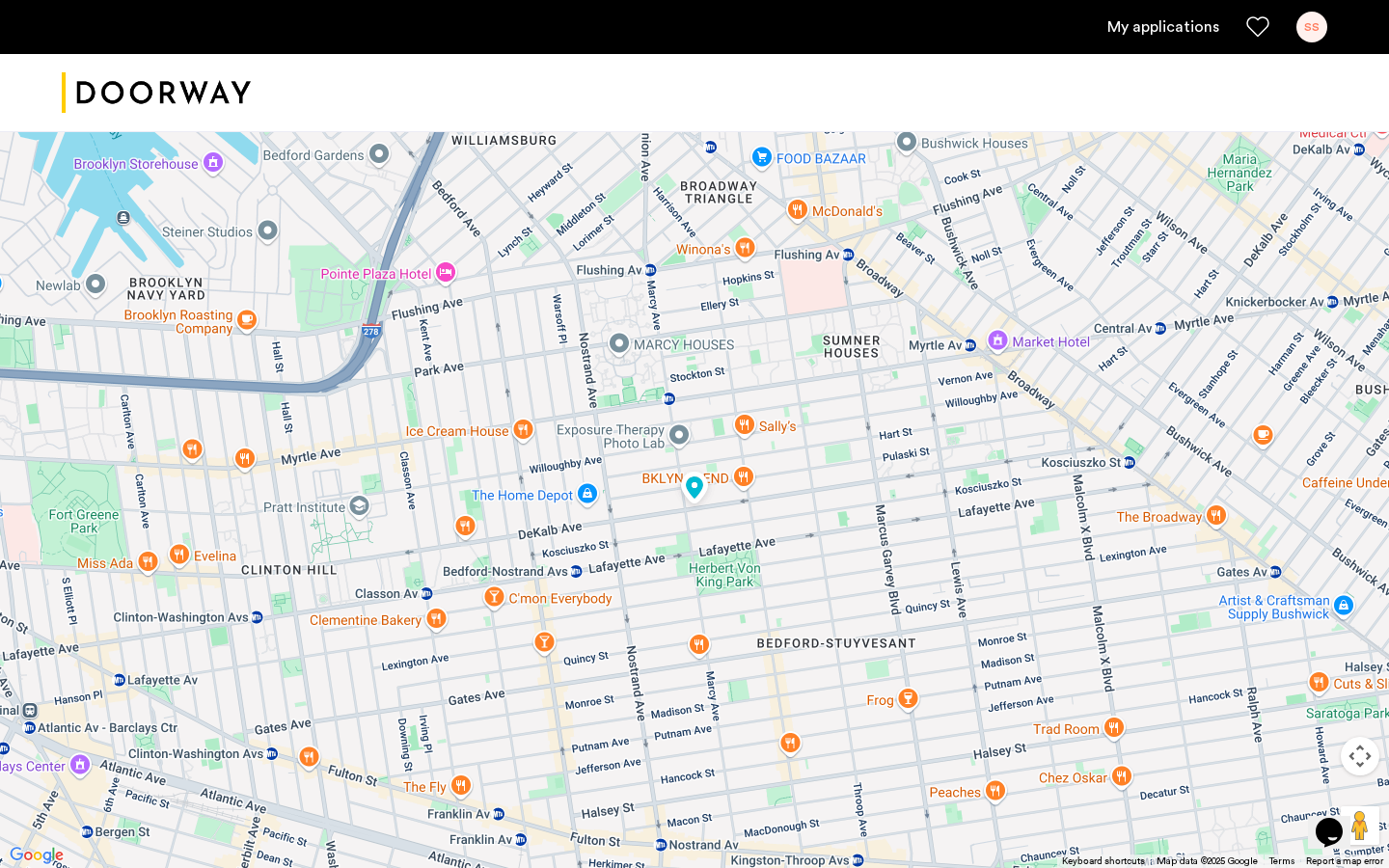 drag, startPoint x: 686, startPoint y: 403, endPoint x: 686, endPoint y: 440, distance: 37 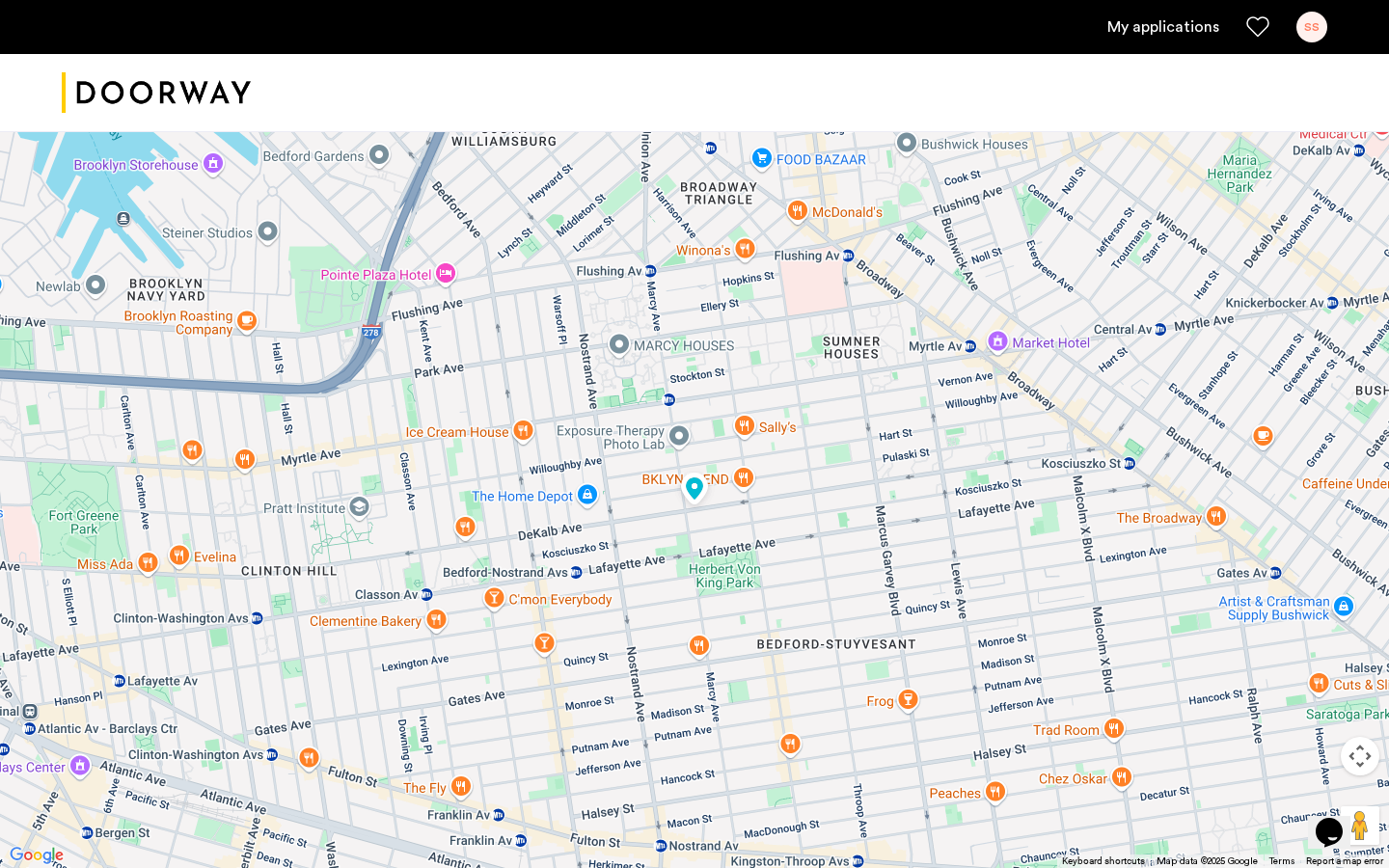 click on "Hewes St and more. View on Google Maps" at bounding box center [694, 434] 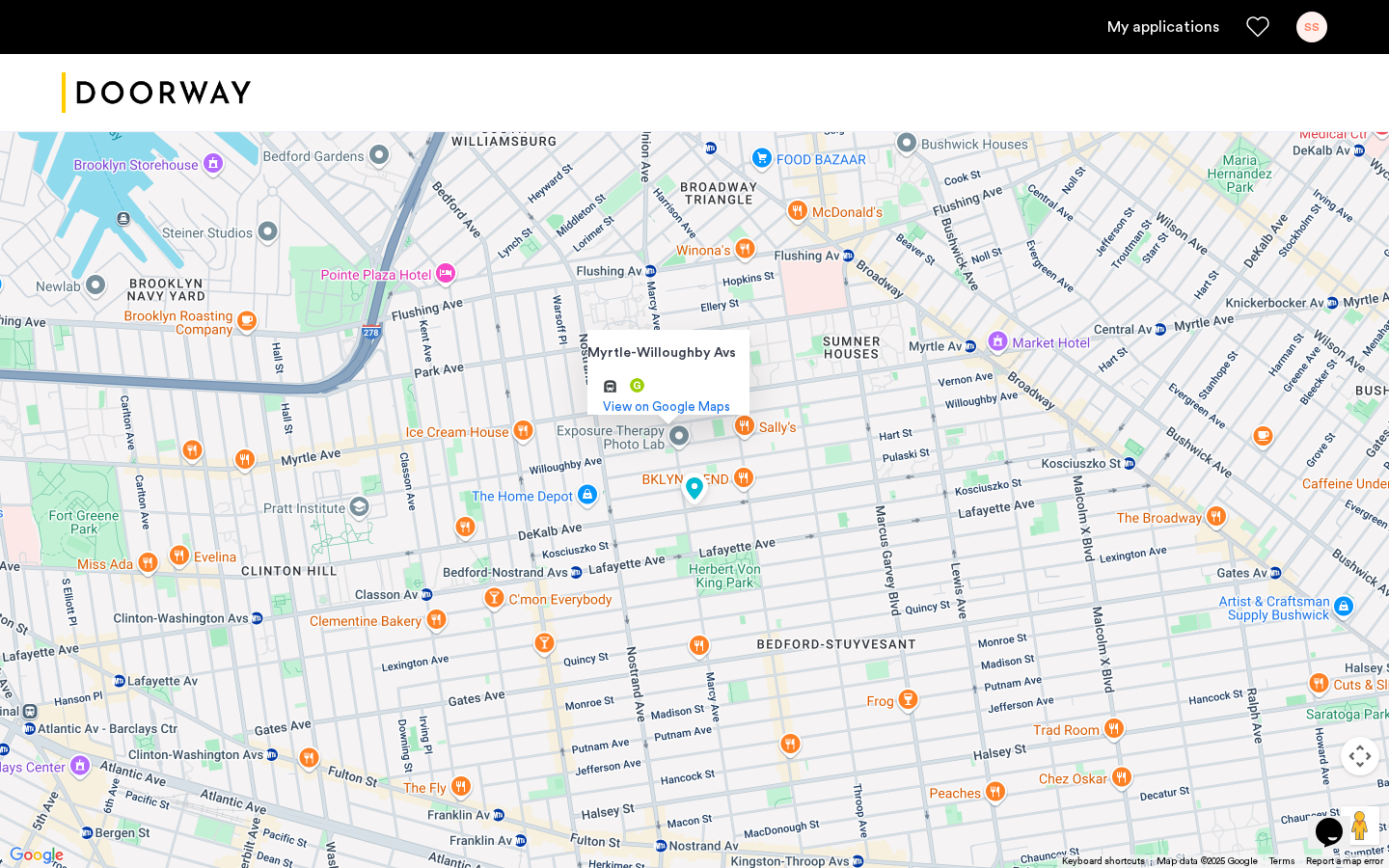 click on "Myrtle-Willoughby Avs and more. View on Google Maps" at bounding box center [694, 434] 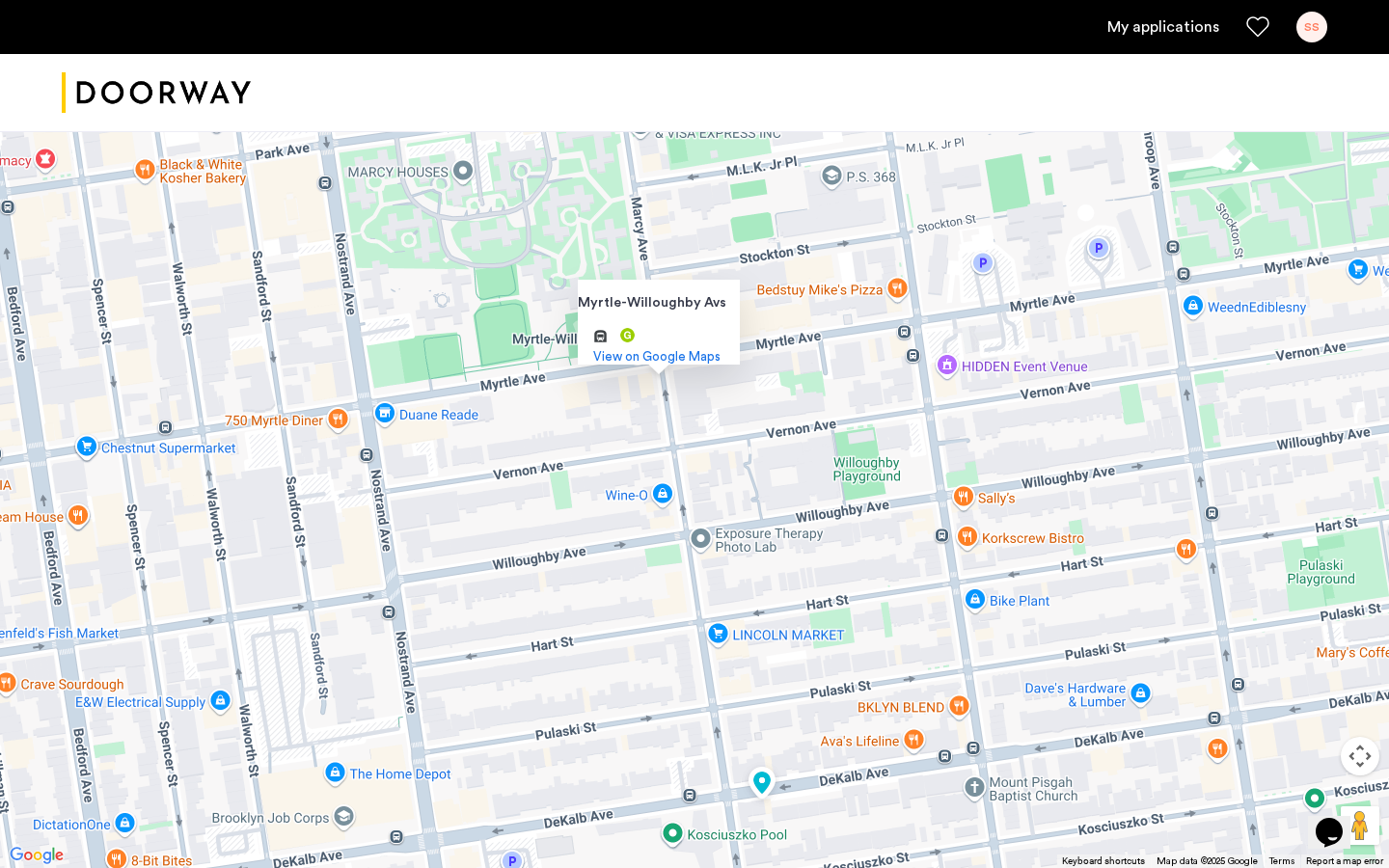 drag, startPoint x: 716, startPoint y: 407, endPoint x: 857, endPoint y: 426, distance: 142.2744 